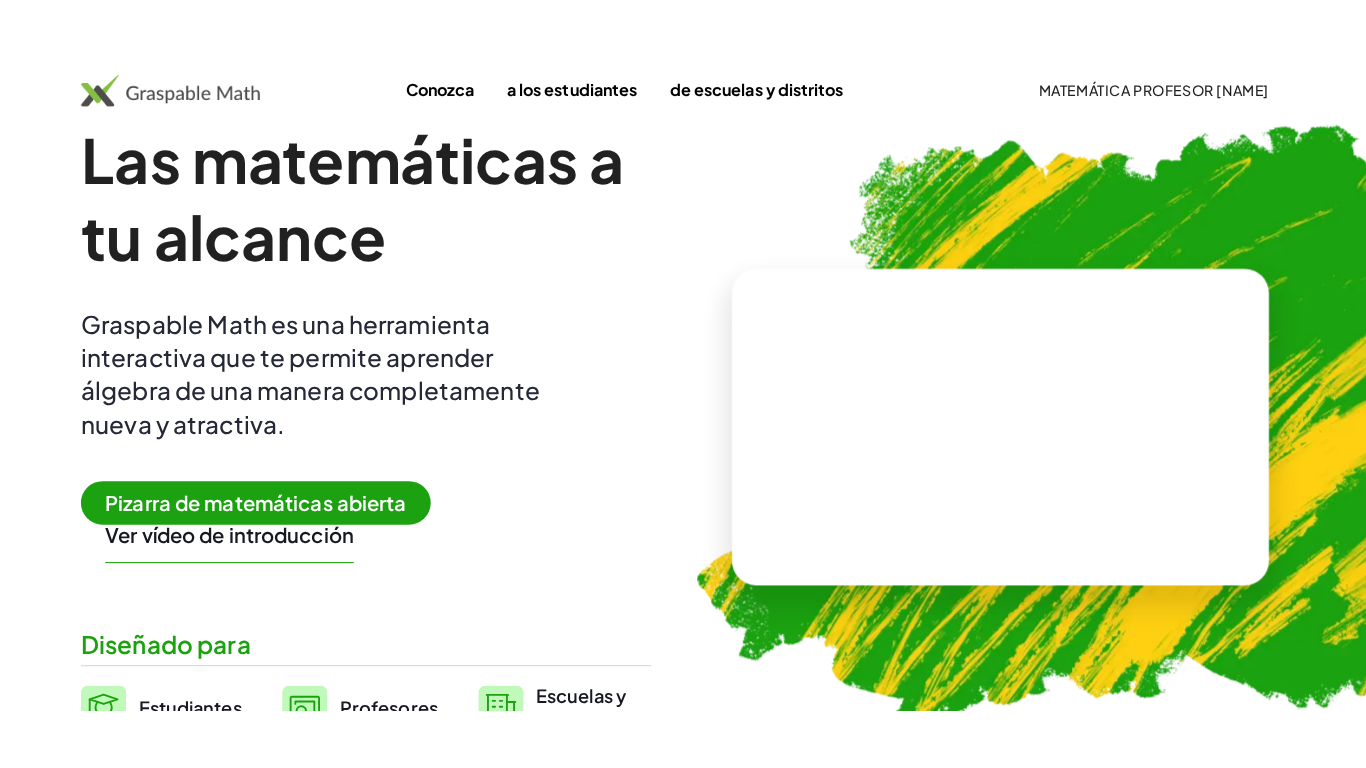 scroll, scrollTop: 0, scrollLeft: 0, axis: both 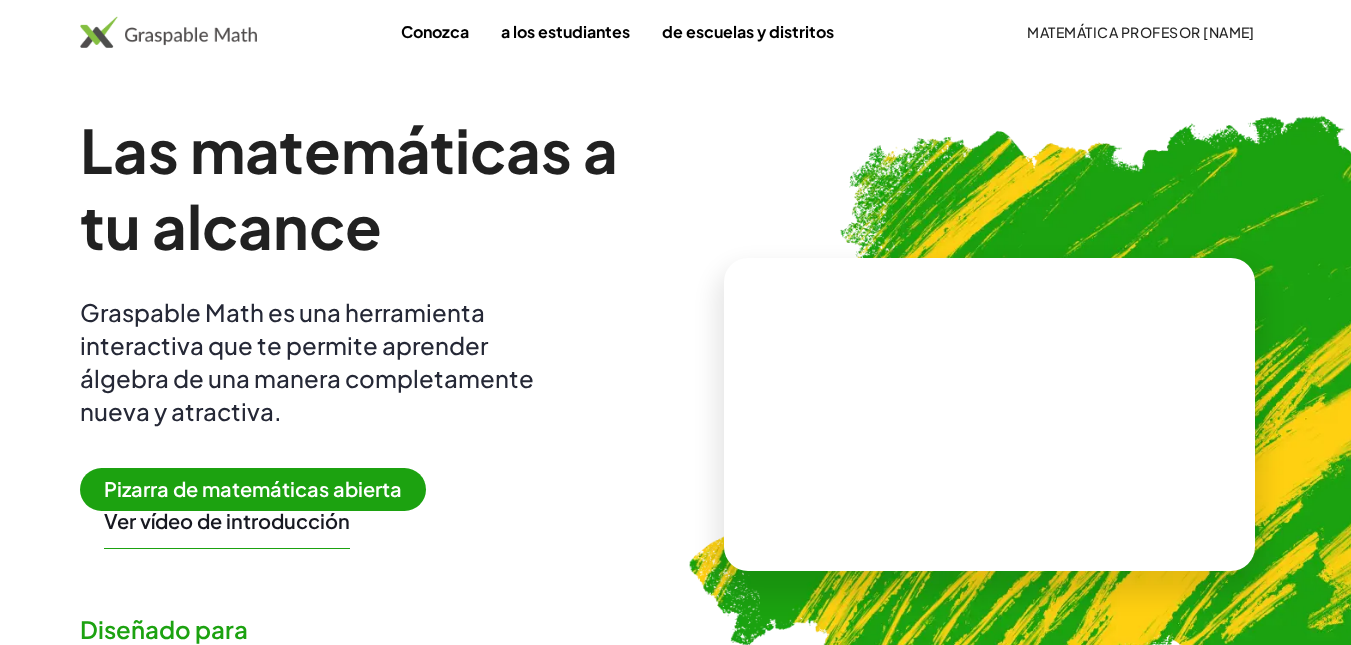 click on "Matemática Profesor [NAME]" at bounding box center [1141, 32] 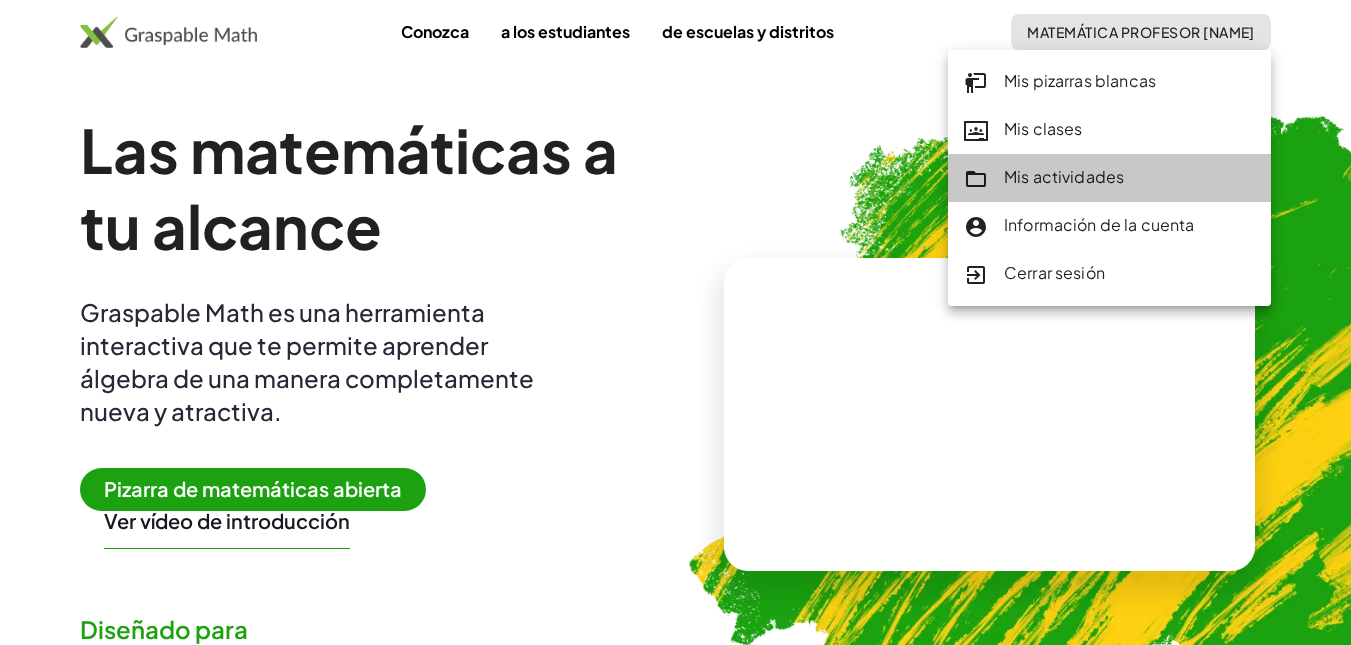 click on "Mis actividades" at bounding box center (1064, 176) 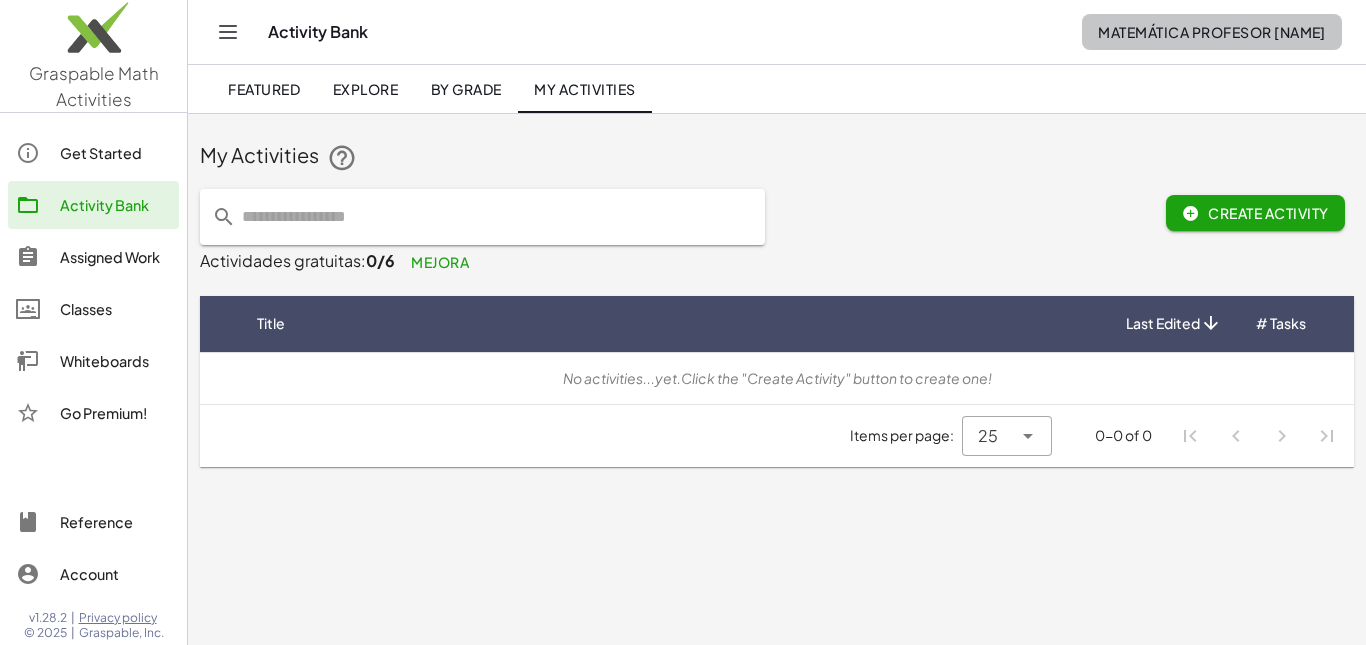 click on "Matemática Profesor [NAME]" 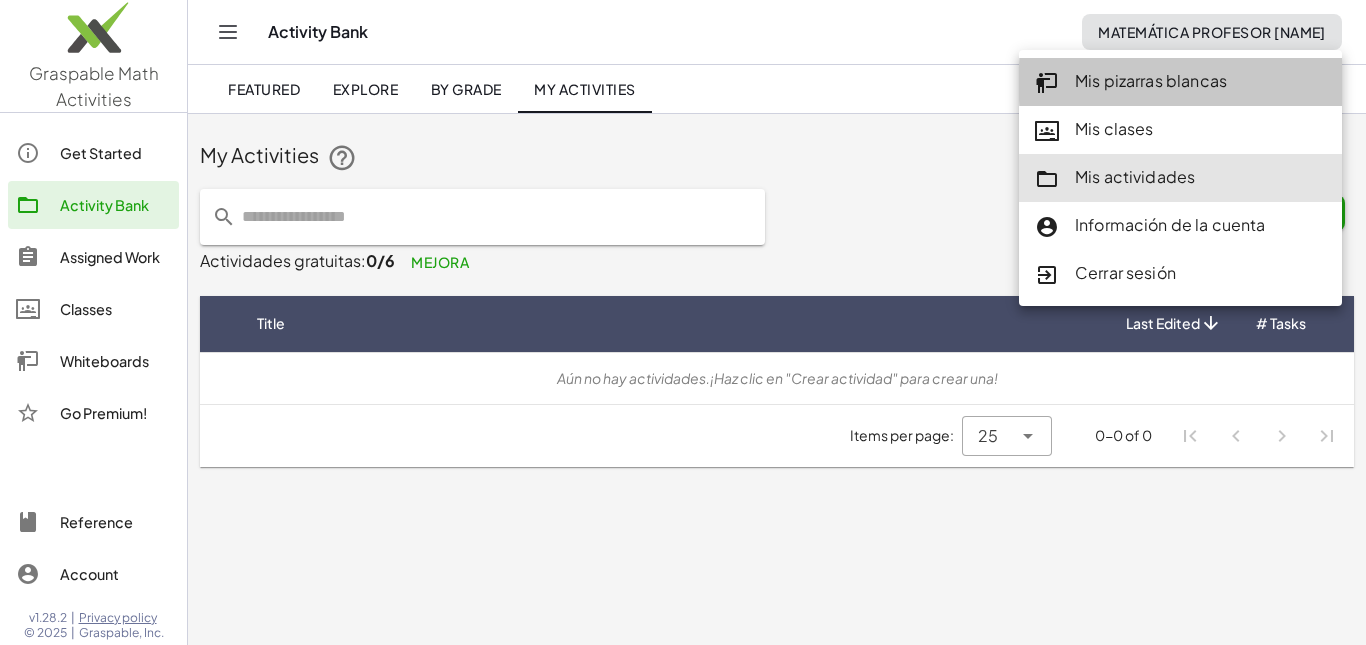 click on "Mis pizarras blancas" at bounding box center [1151, 80] 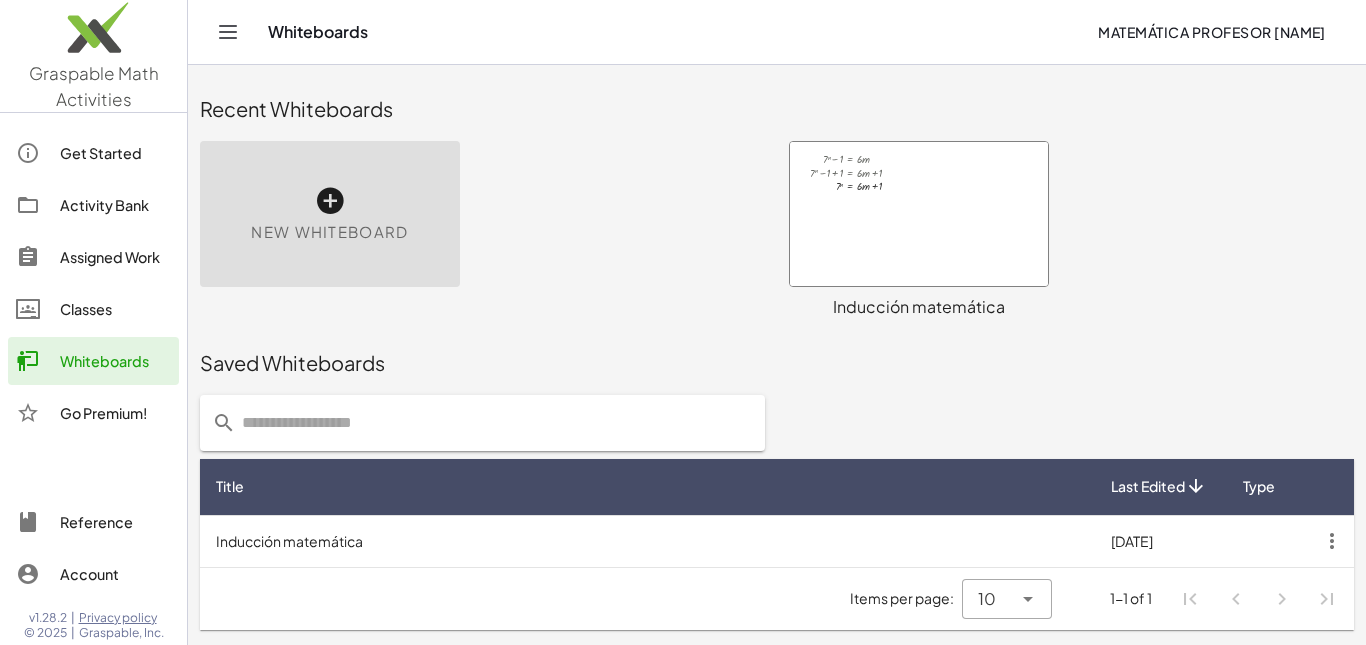 click at bounding box center (919, 214) 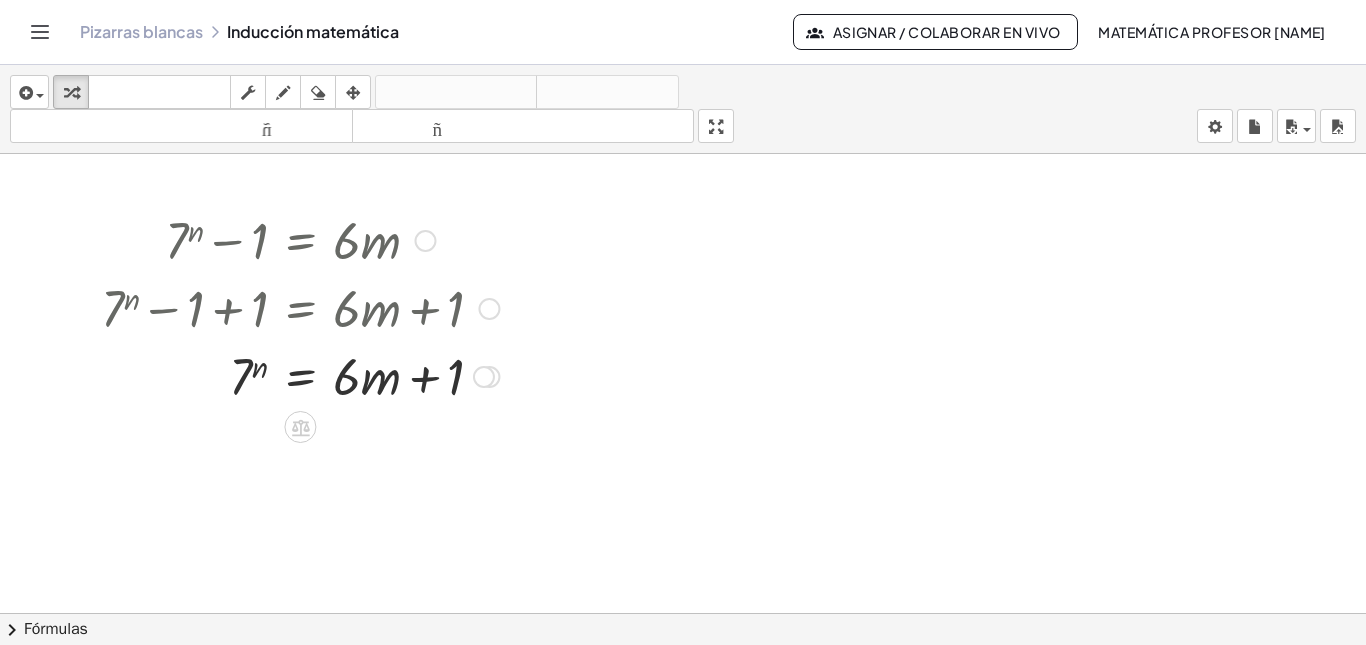 click at bounding box center (300, 307) 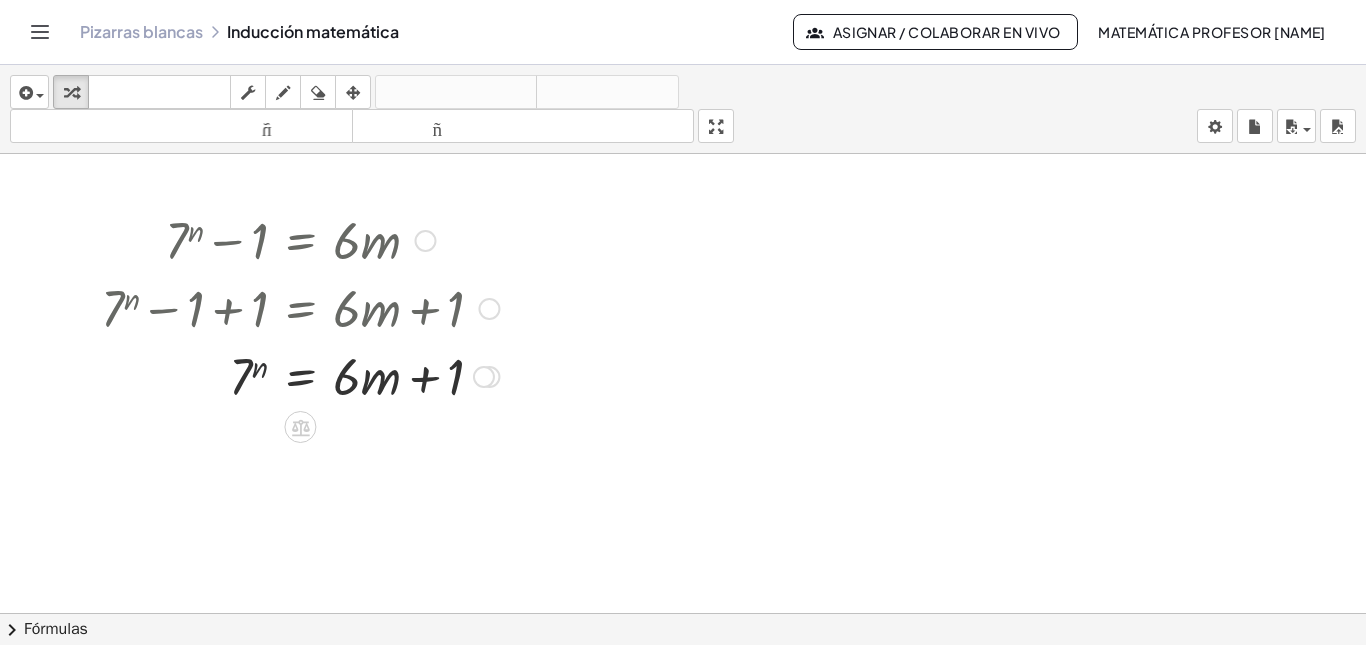 click at bounding box center [300, 375] 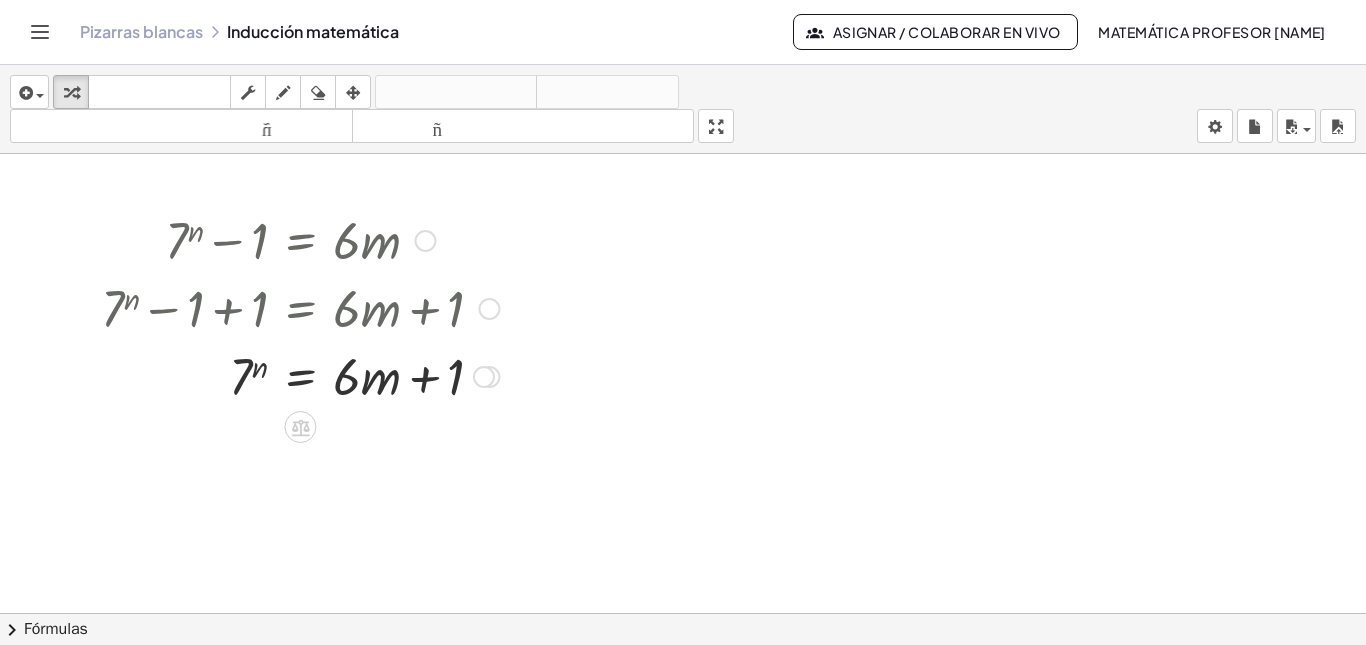 click at bounding box center (300, 375) 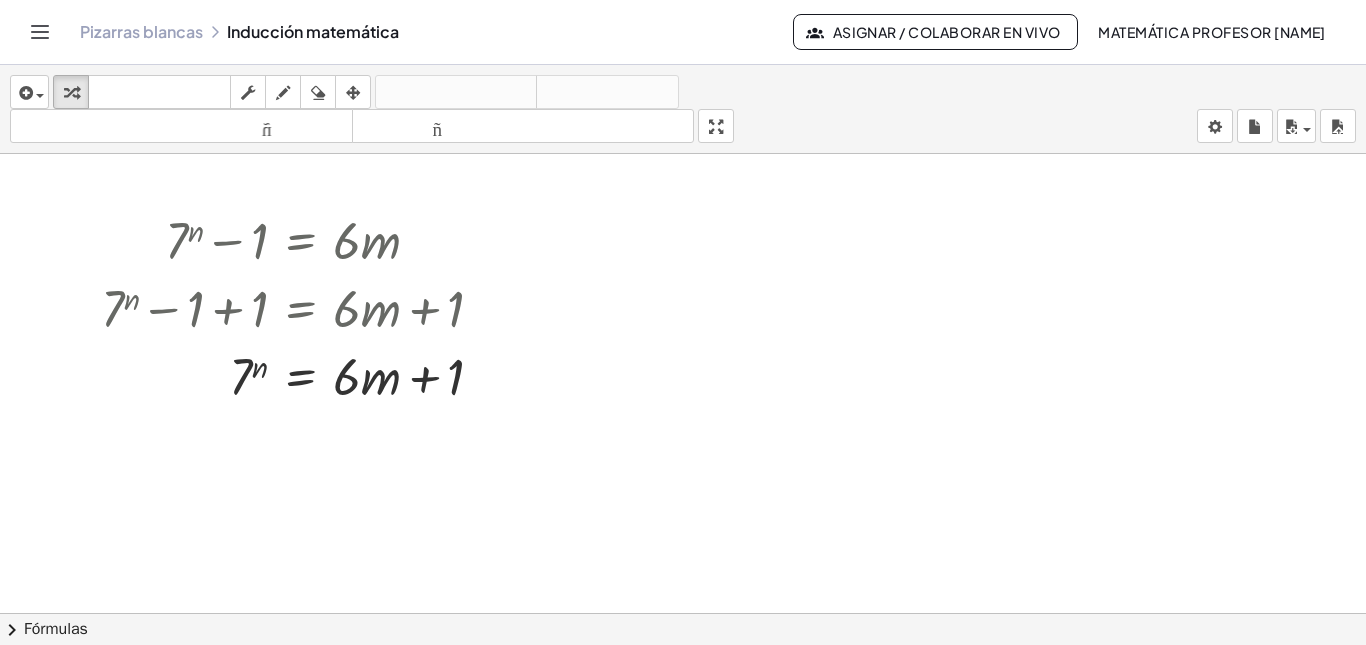 click at bounding box center (683, 627) 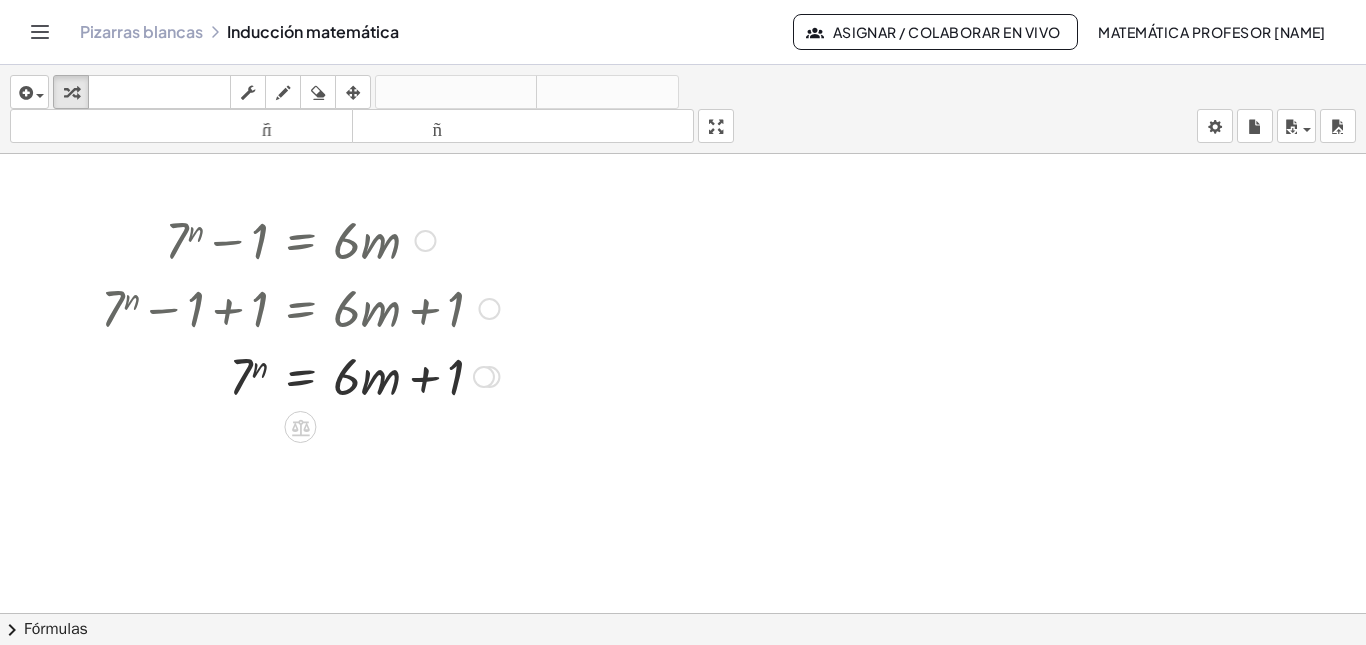 click at bounding box center [300, 239] 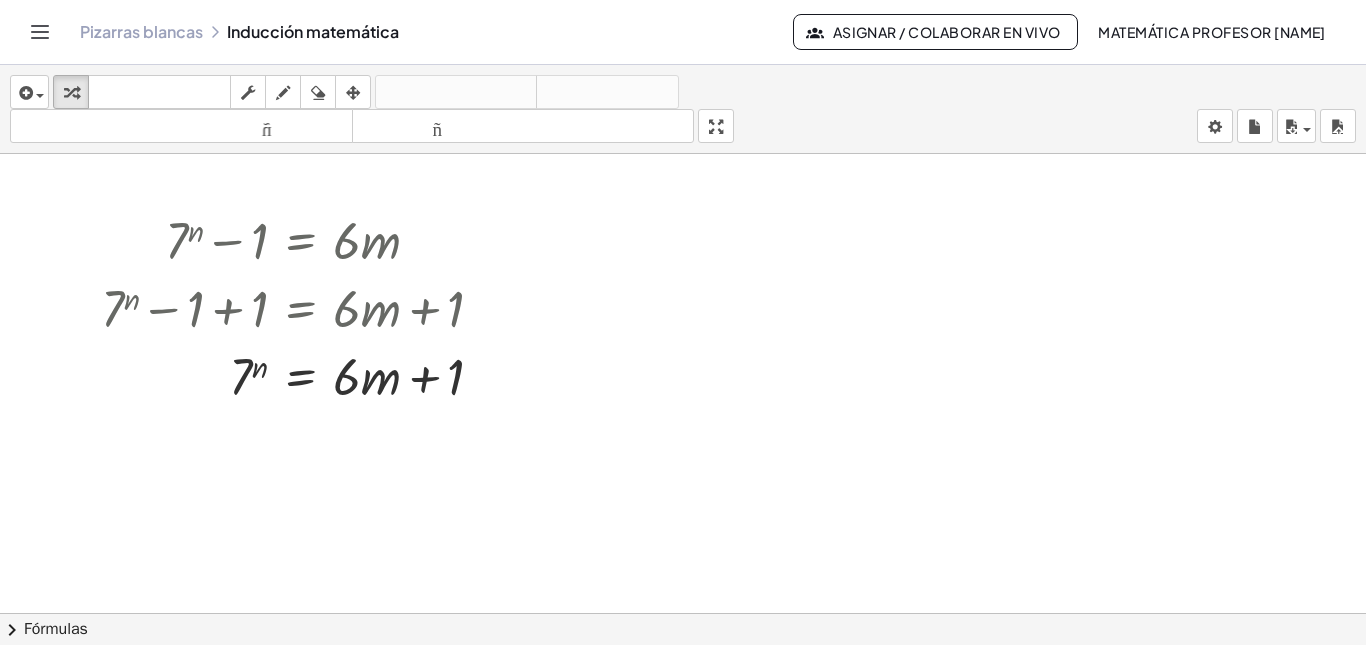 drag, startPoint x: 249, startPoint y: 303, endPoint x: 748, endPoint y: 319, distance: 499.25644 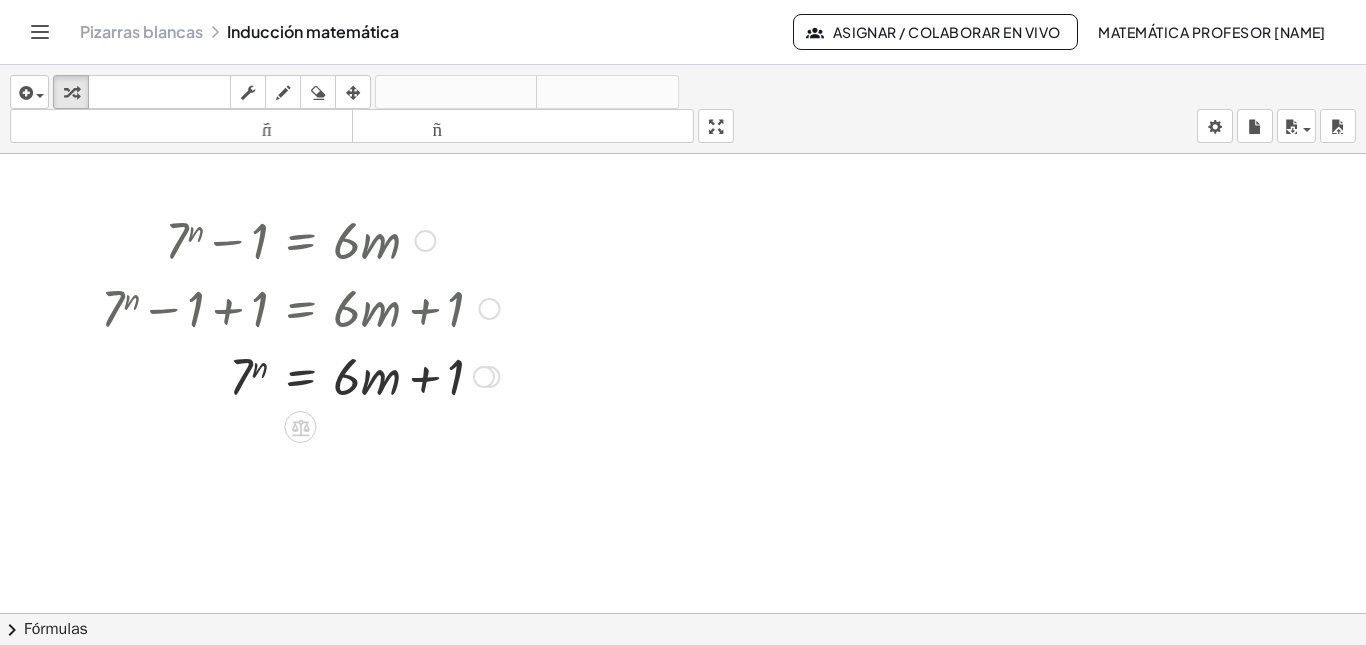 click at bounding box center [300, 307] 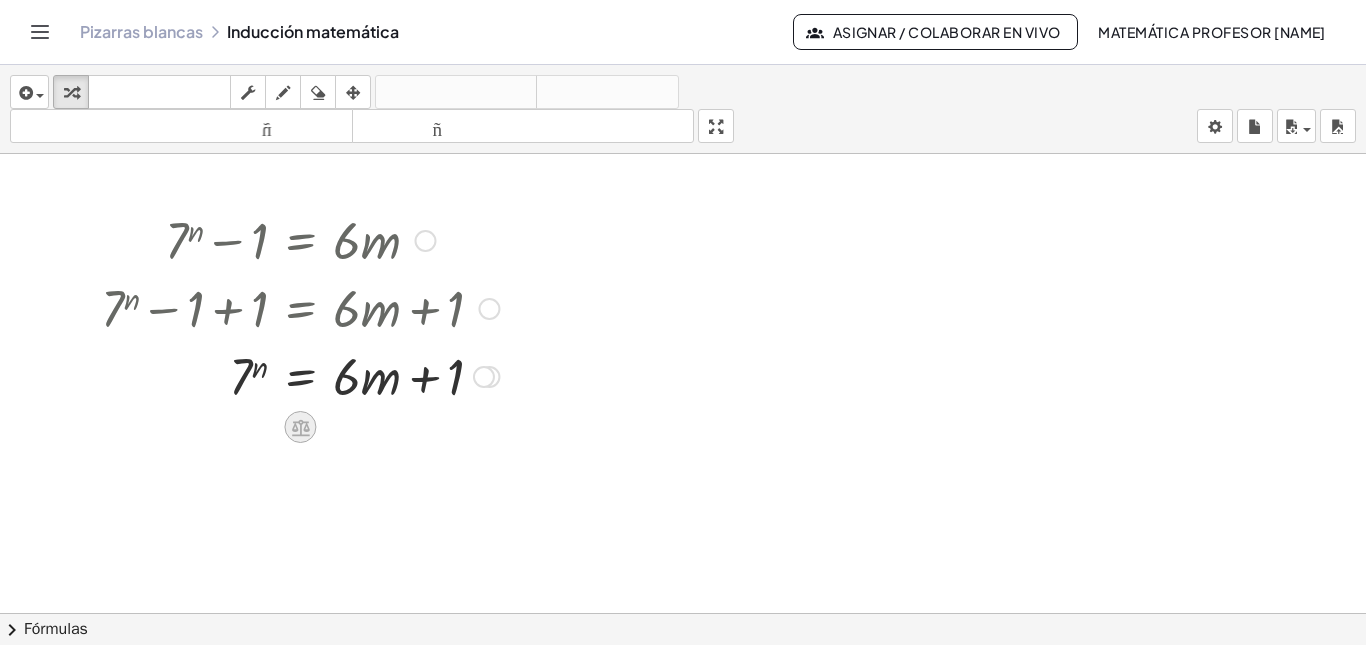 drag, startPoint x: 305, startPoint y: 445, endPoint x: 302, endPoint y: 429, distance: 16.27882 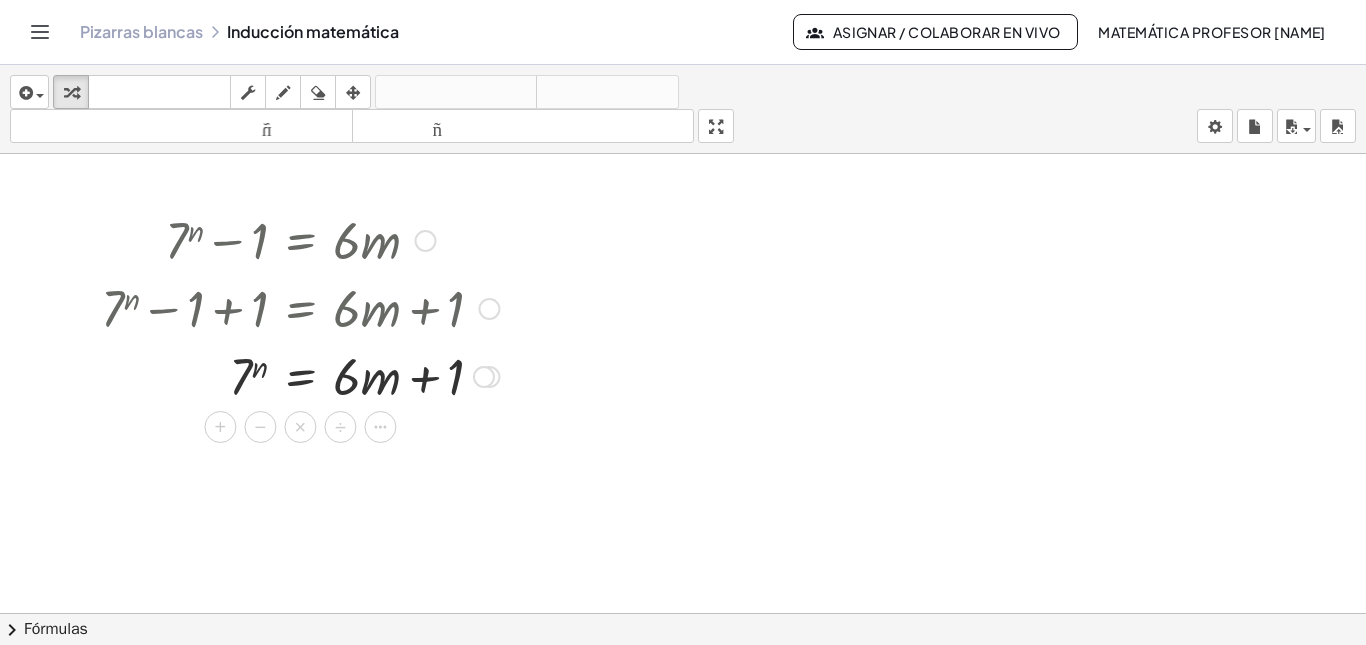 click at bounding box center (300, 307) 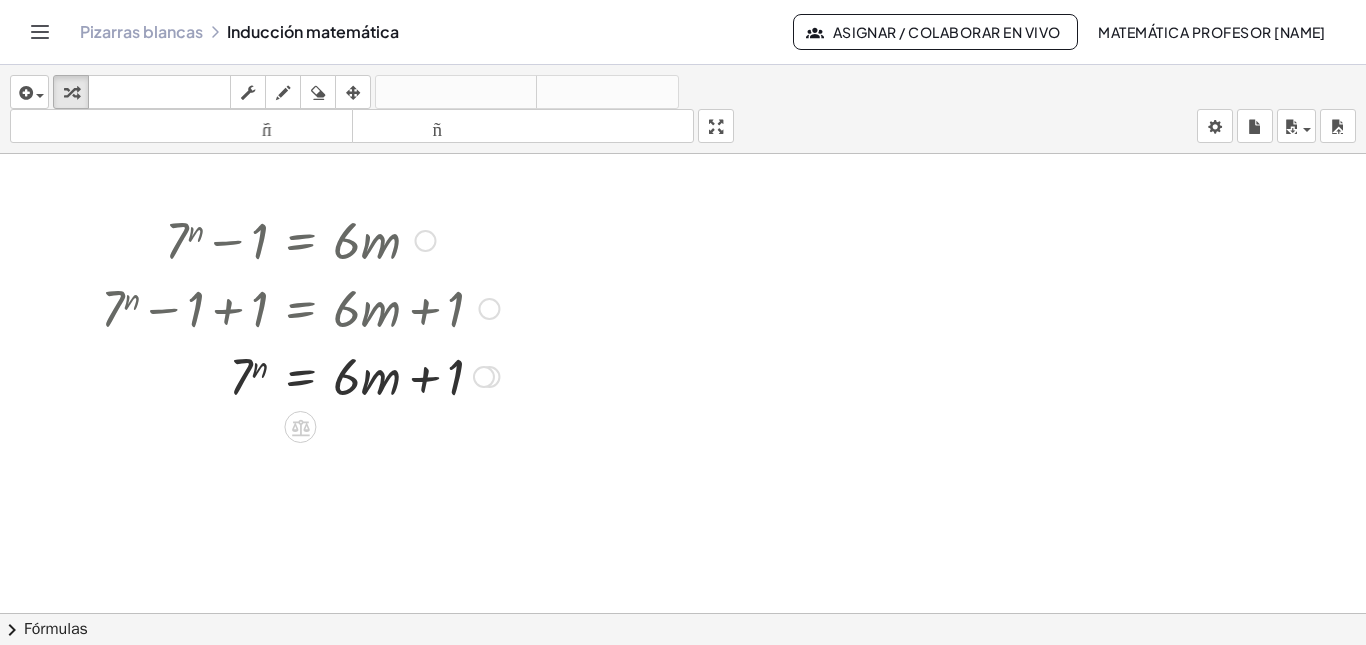 click at bounding box center (300, 307) 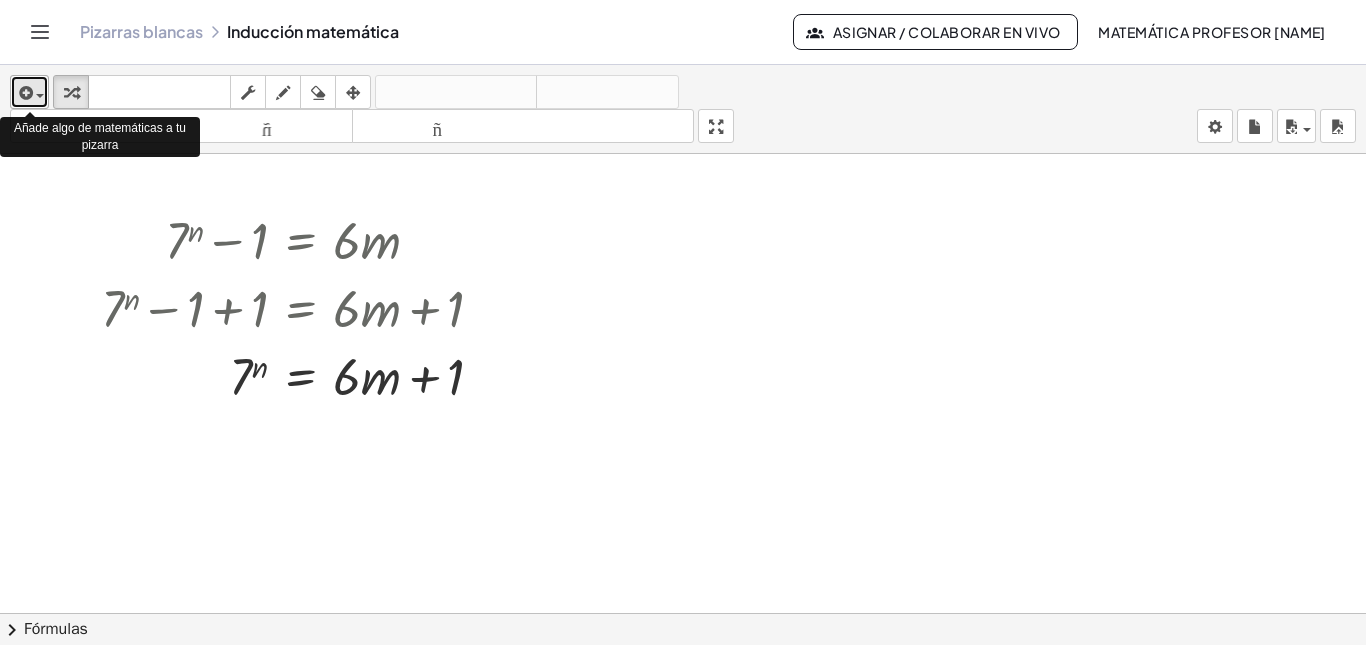 drag, startPoint x: 34, startPoint y: 88, endPoint x: 36, endPoint y: 101, distance: 13.152946 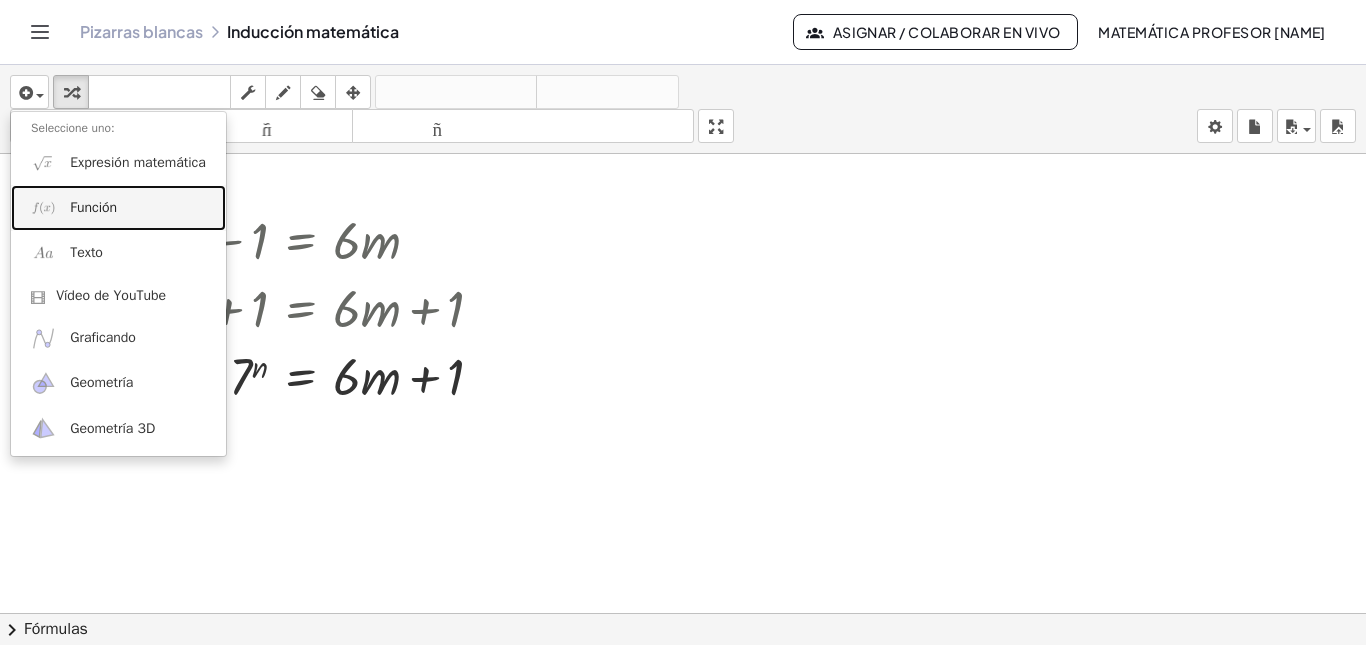 drag, startPoint x: 92, startPoint y: 204, endPoint x: 112, endPoint y: 211, distance: 21.189621 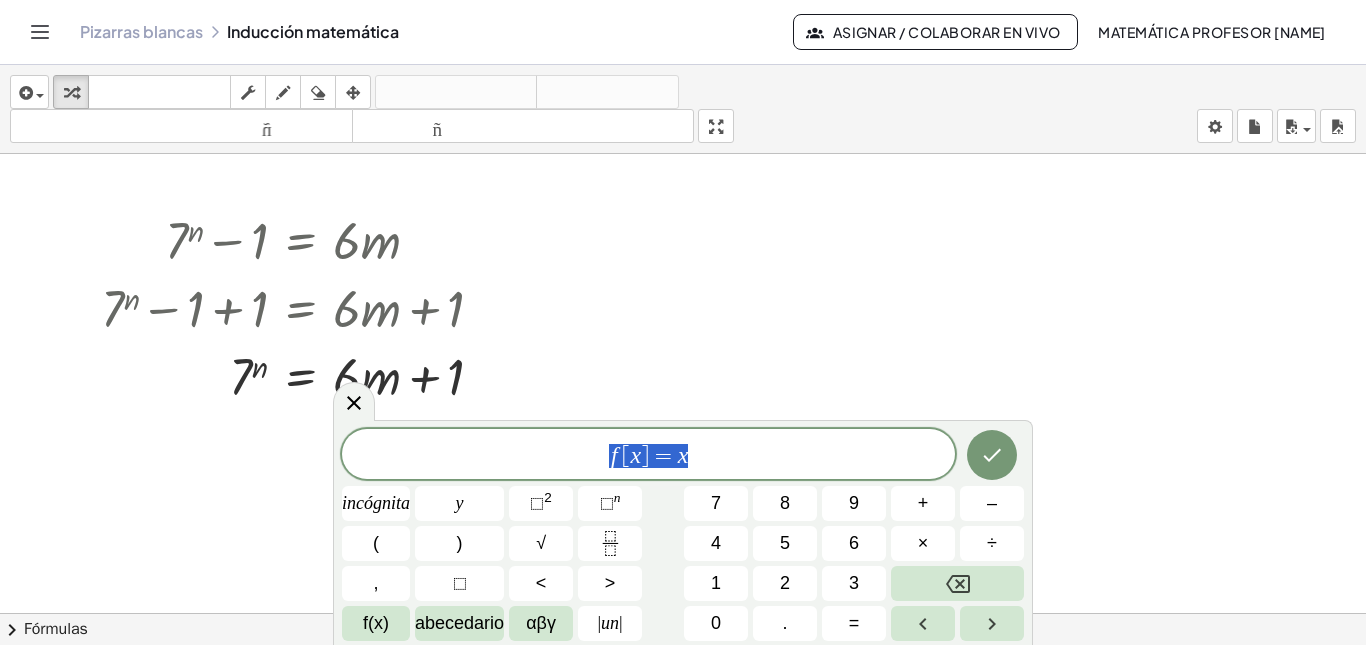 drag, startPoint x: 708, startPoint y: 451, endPoint x: 556, endPoint y: 458, distance: 152.1611 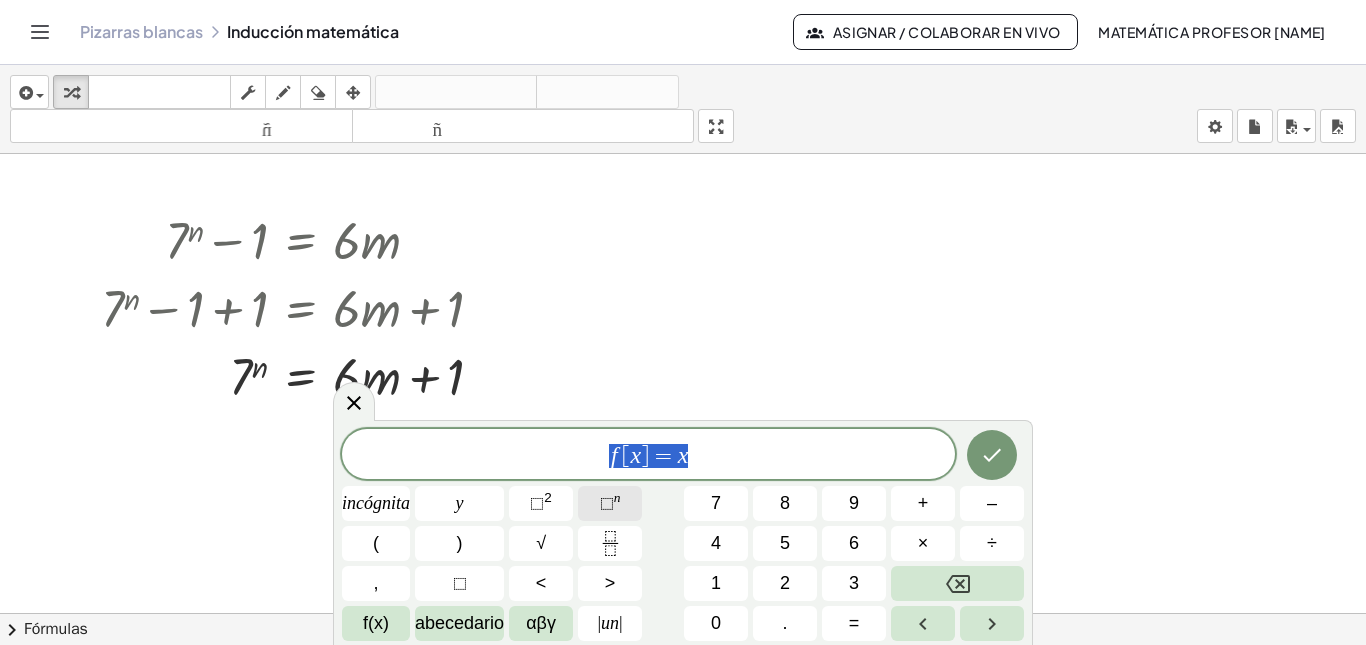 click on "⬚" at bounding box center [607, 503] 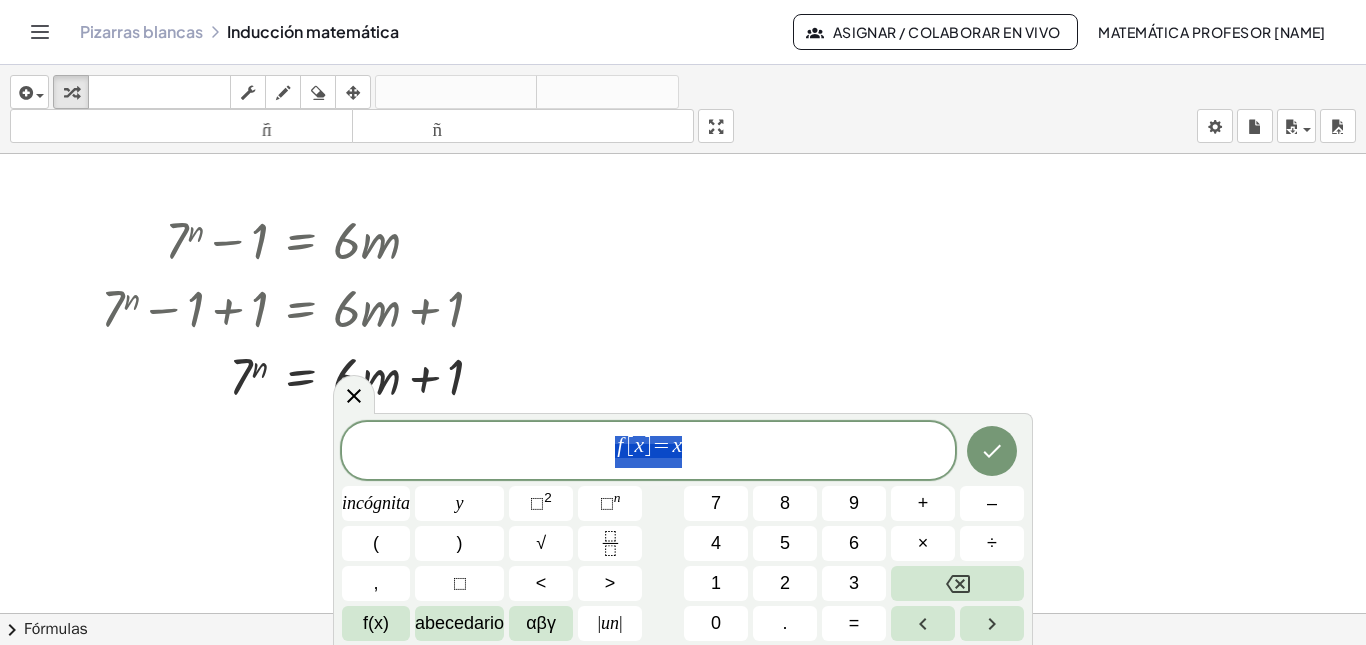 drag, startPoint x: 694, startPoint y: 449, endPoint x: 573, endPoint y: 444, distance: 121.103264 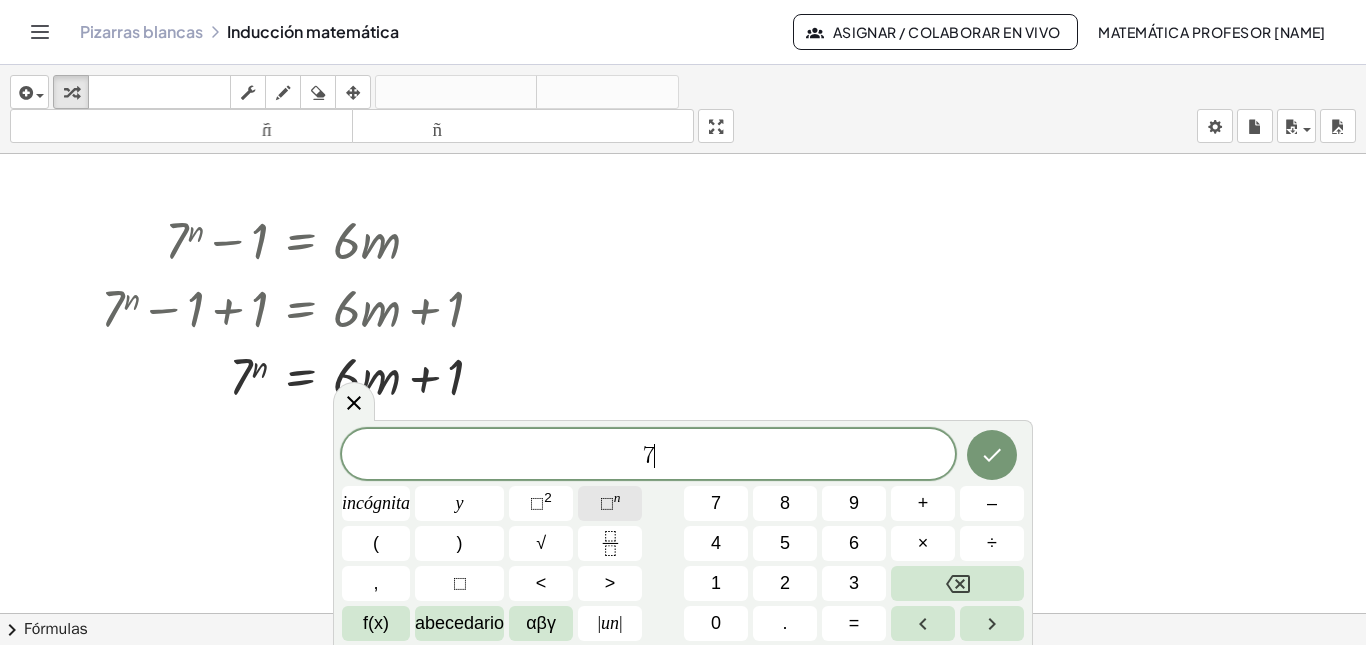 click on "n" at bounding box center [617, 497] 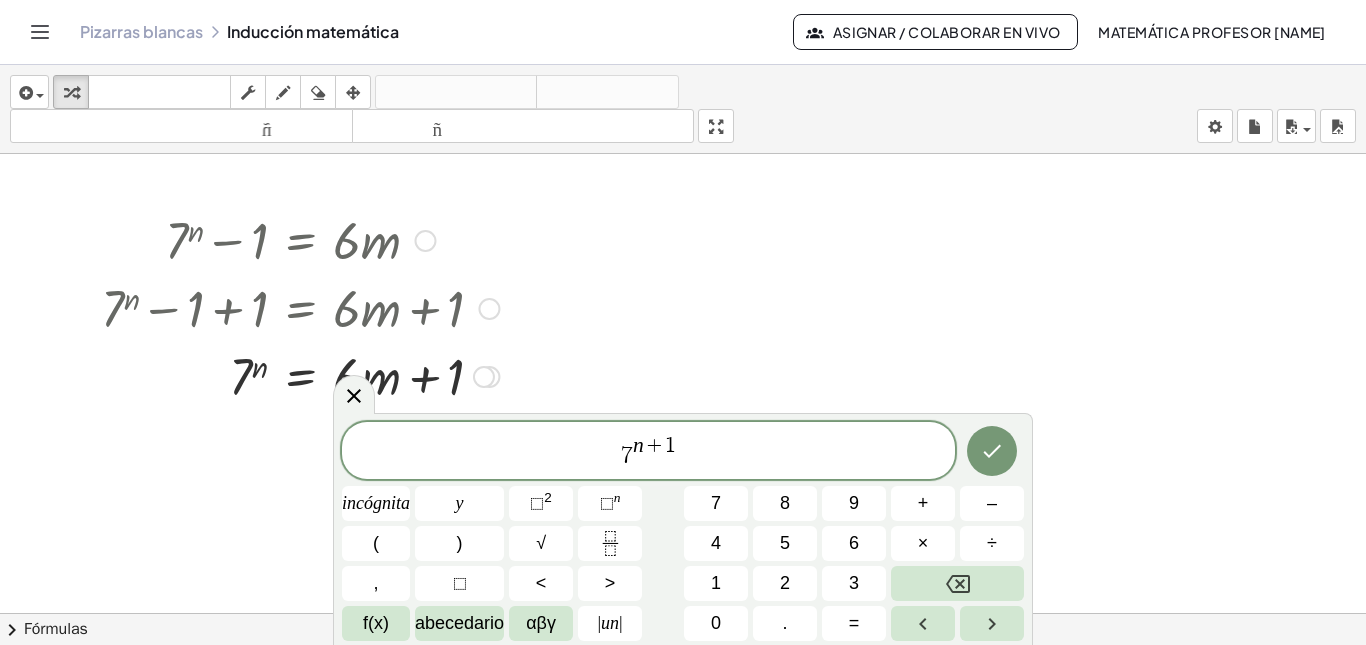 click at bounding box center [300, 239] 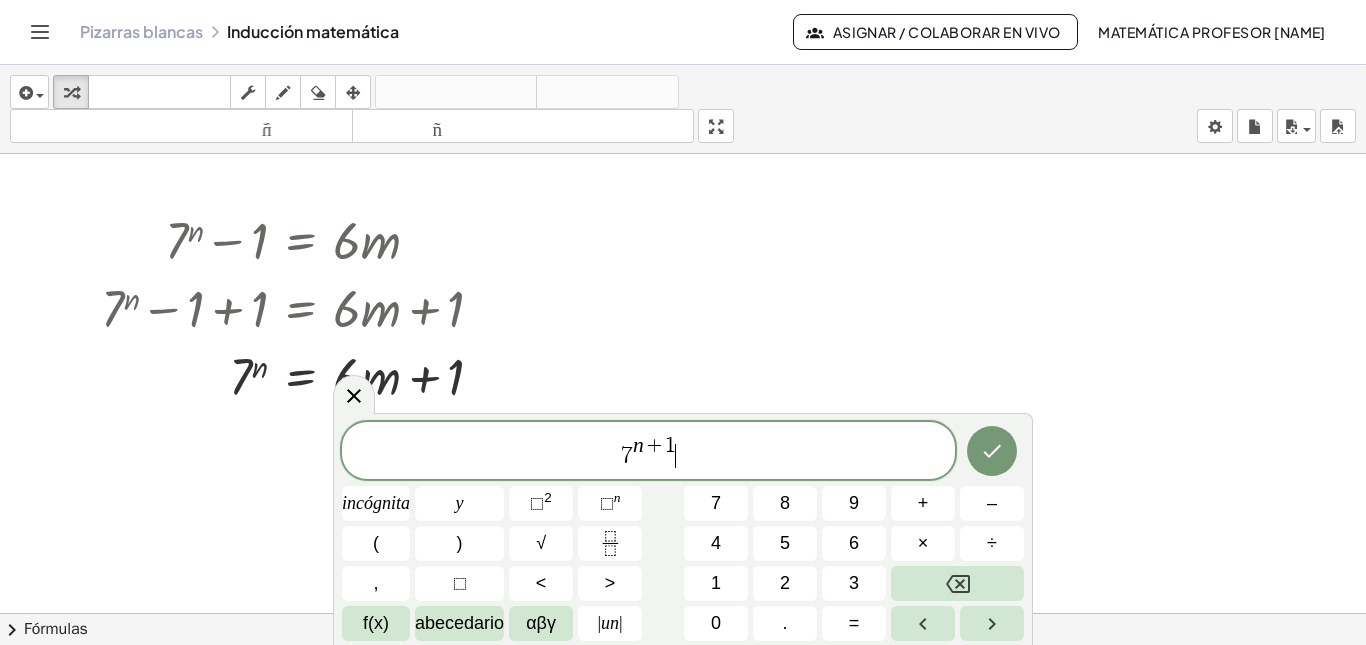 click on "7 n + 1 ​" at bounding box center (648, 452) 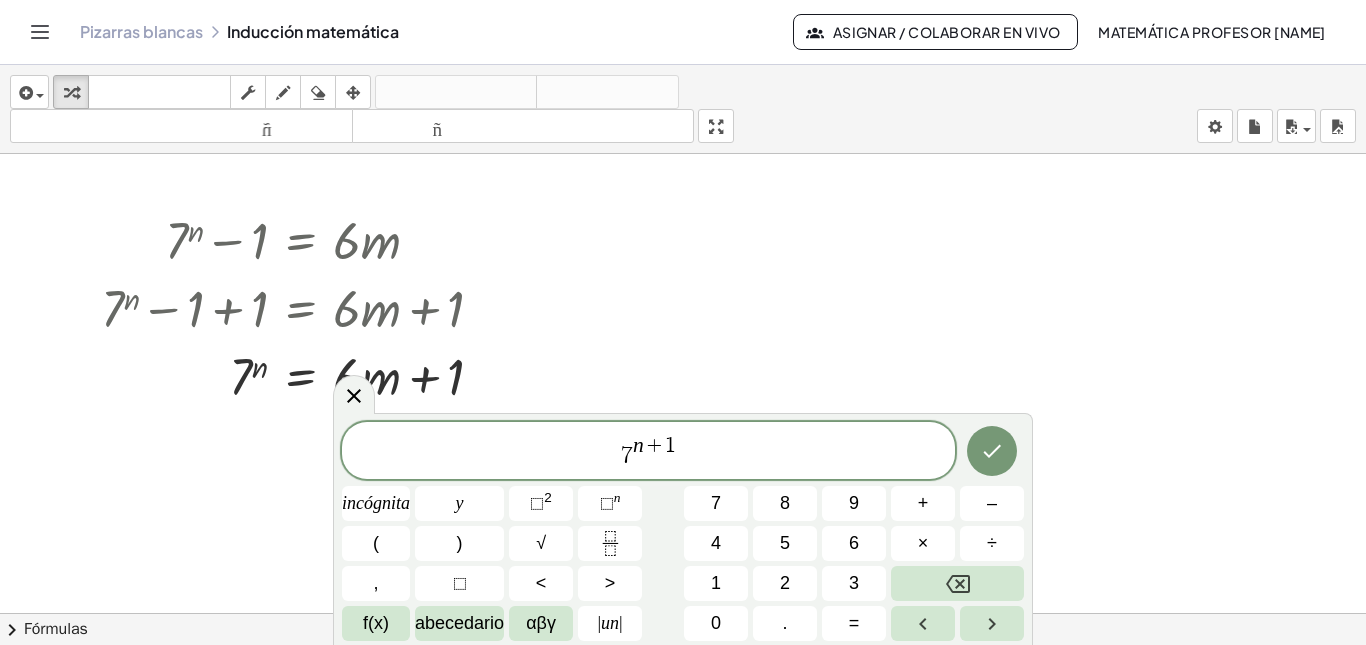 drag, startPoint x: 526, startPoint y: 393, endPoint x: 125, endPoint y: 192, distance: 448.55545 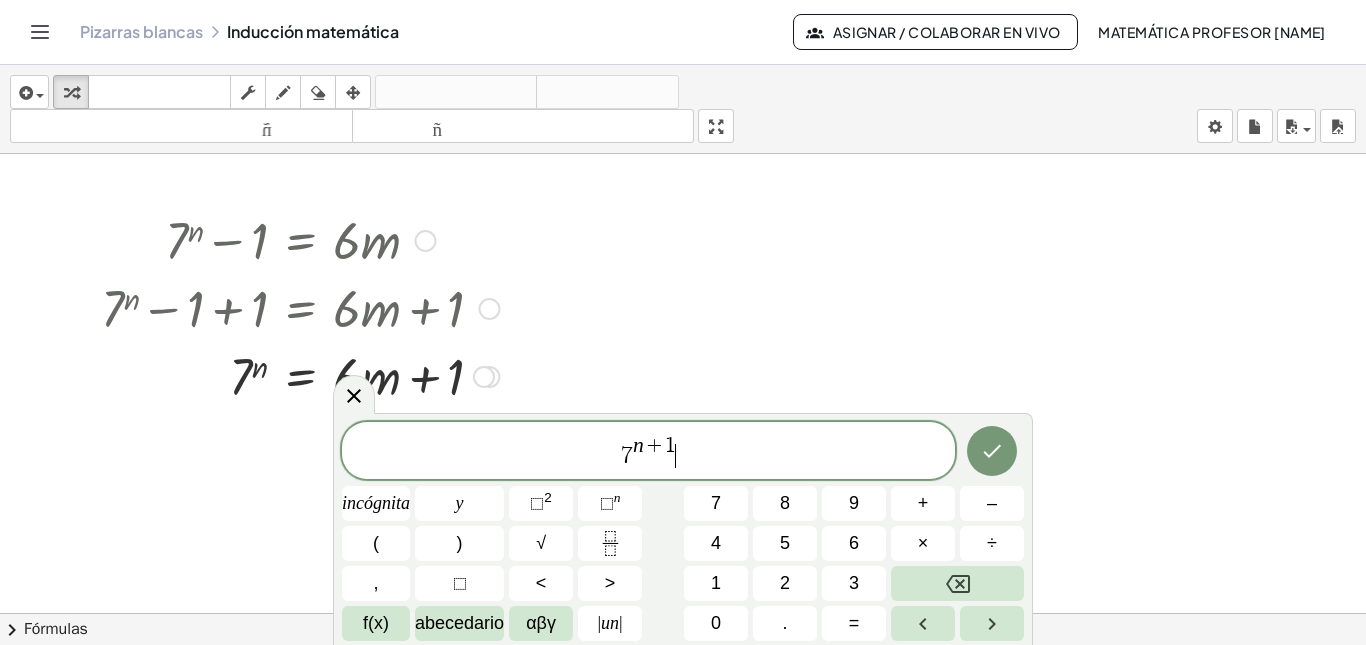 click at bounding box center [425, 241] 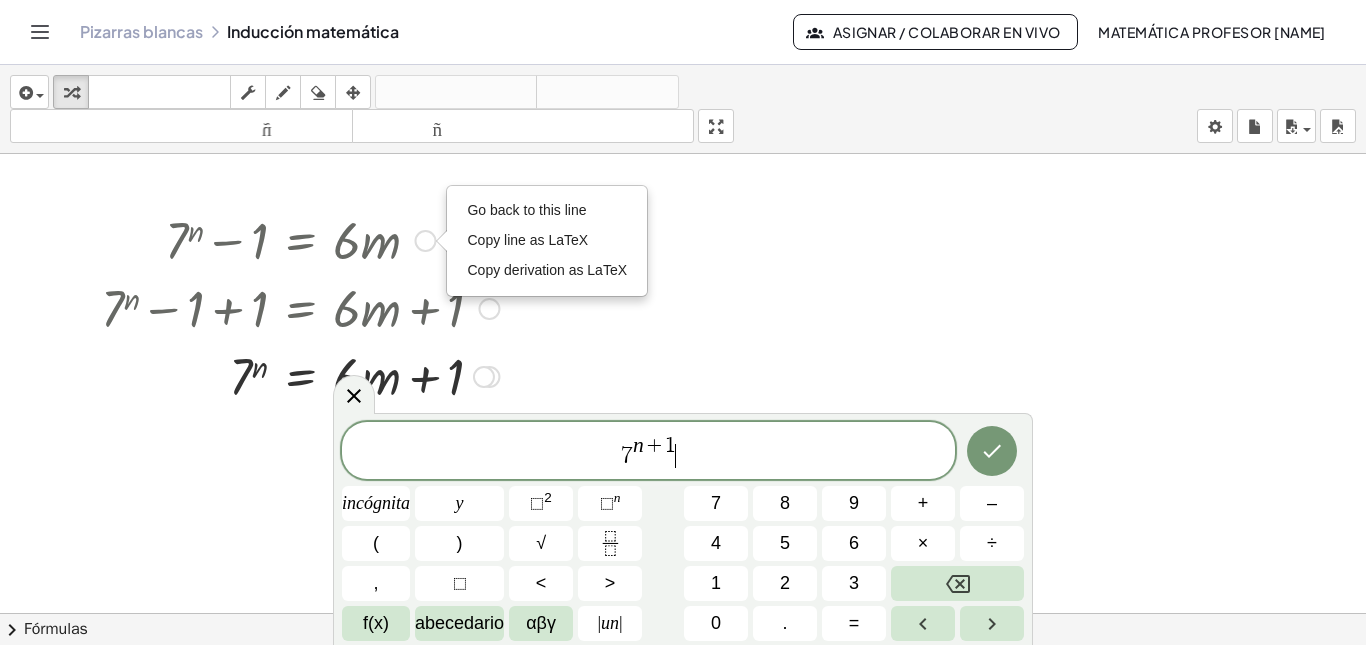 click on "Go back to this line Copy line as LaTeX Copy derivation as LaTeX" at bounding box center (425, 241) 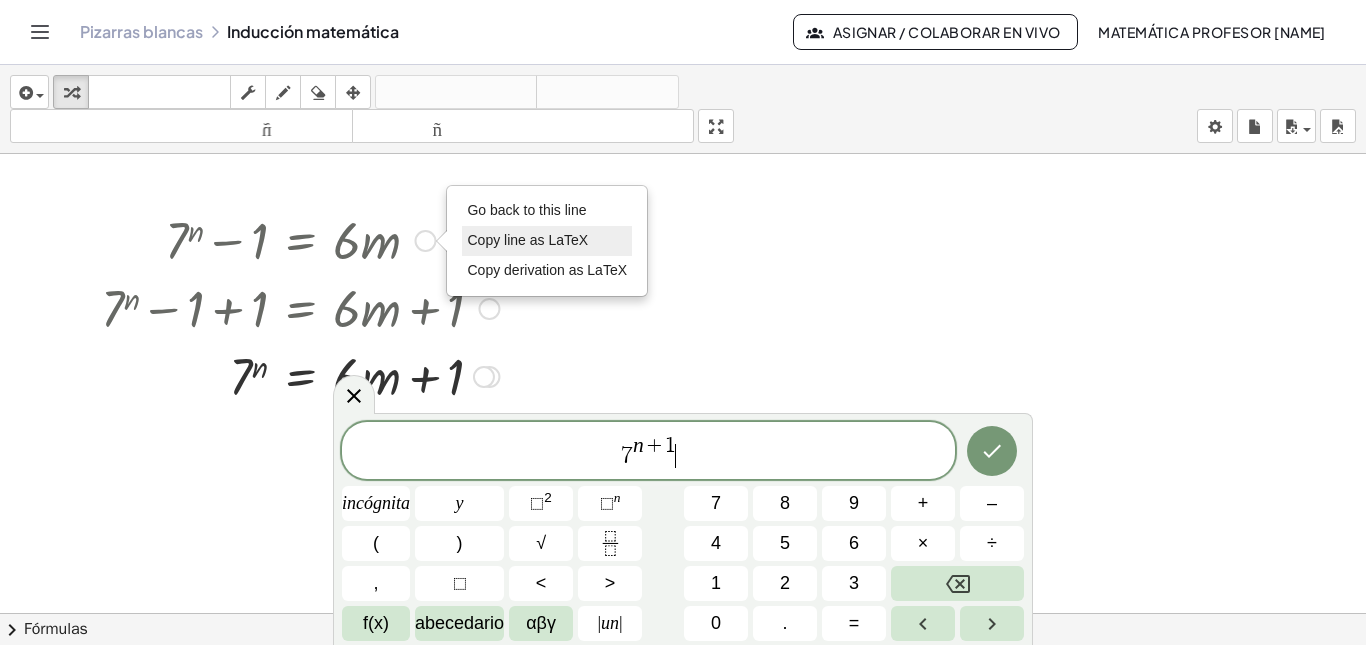 click on "Copy line as LaTeX" at bounding box center [527, 240] 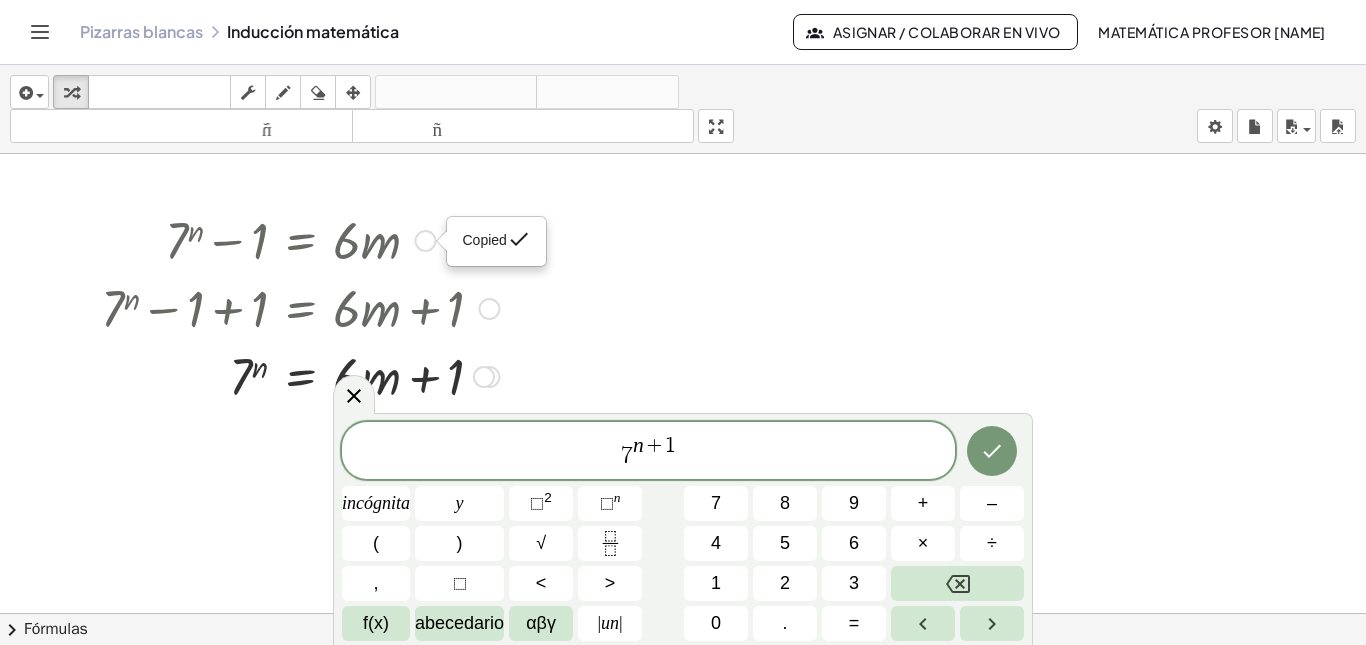 click on "Copied done" at bounding box center [425, 241] 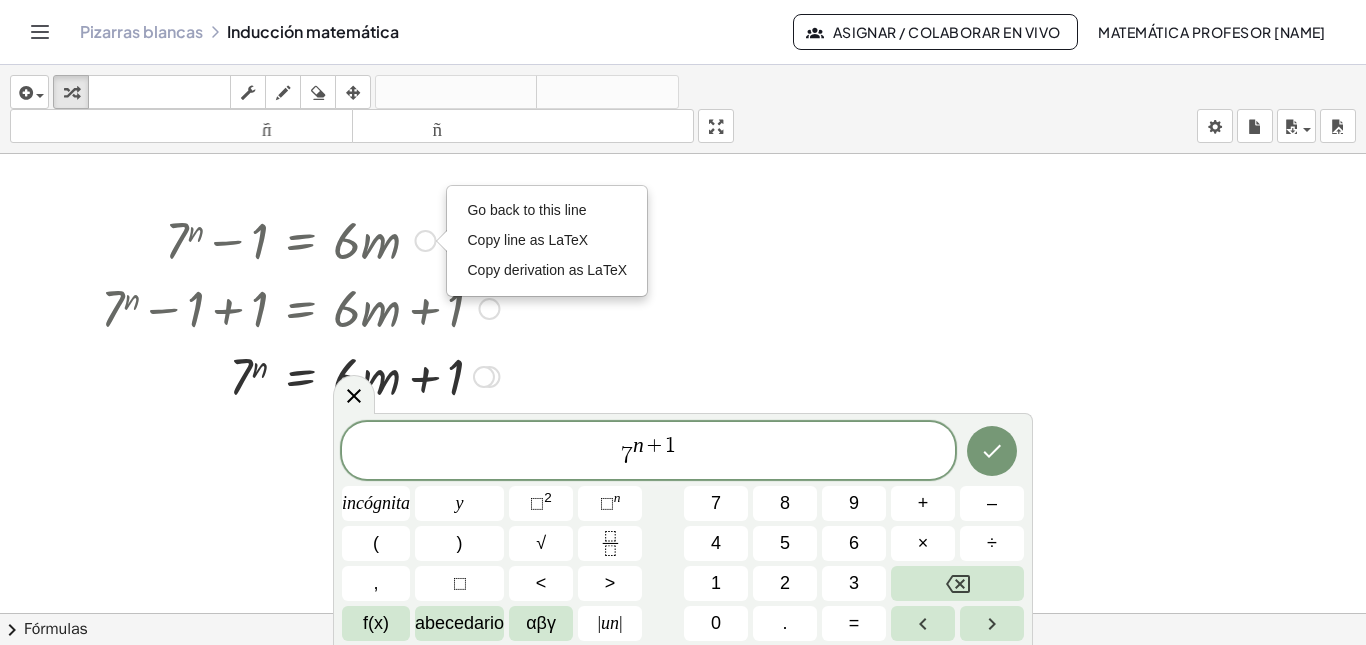 click at bounding box center [489, 309] 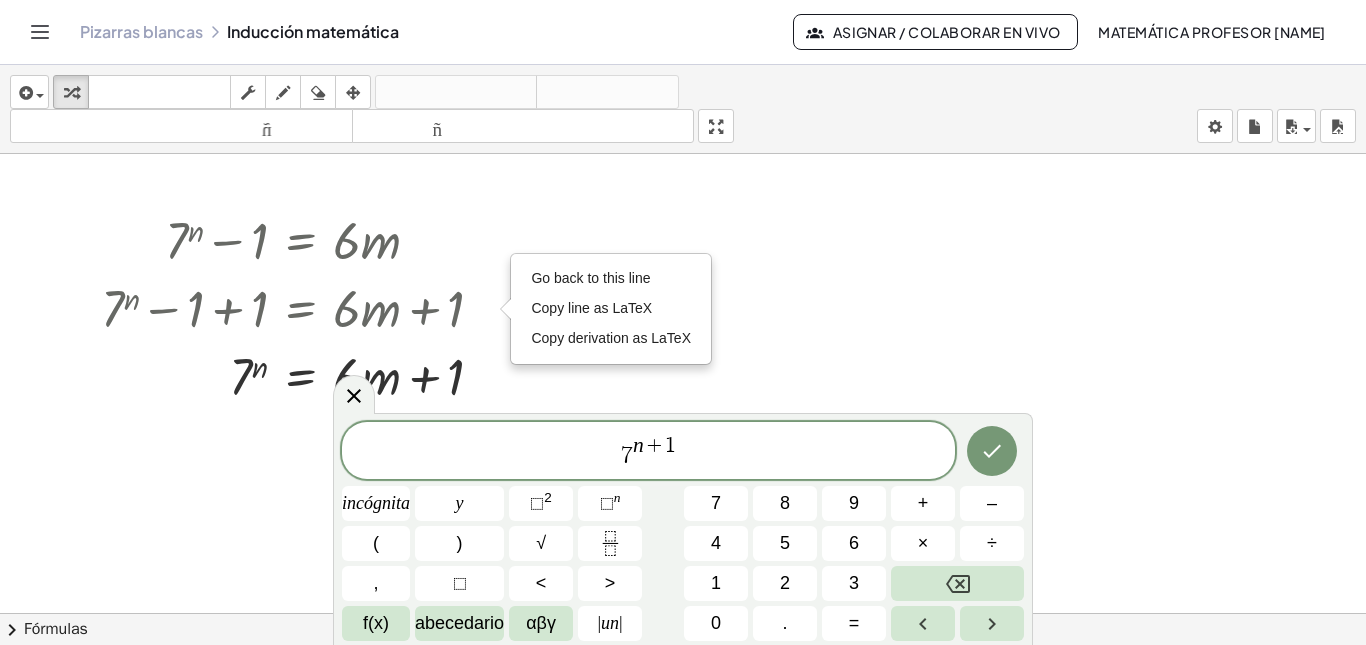 click at bounding box center [683, 627] 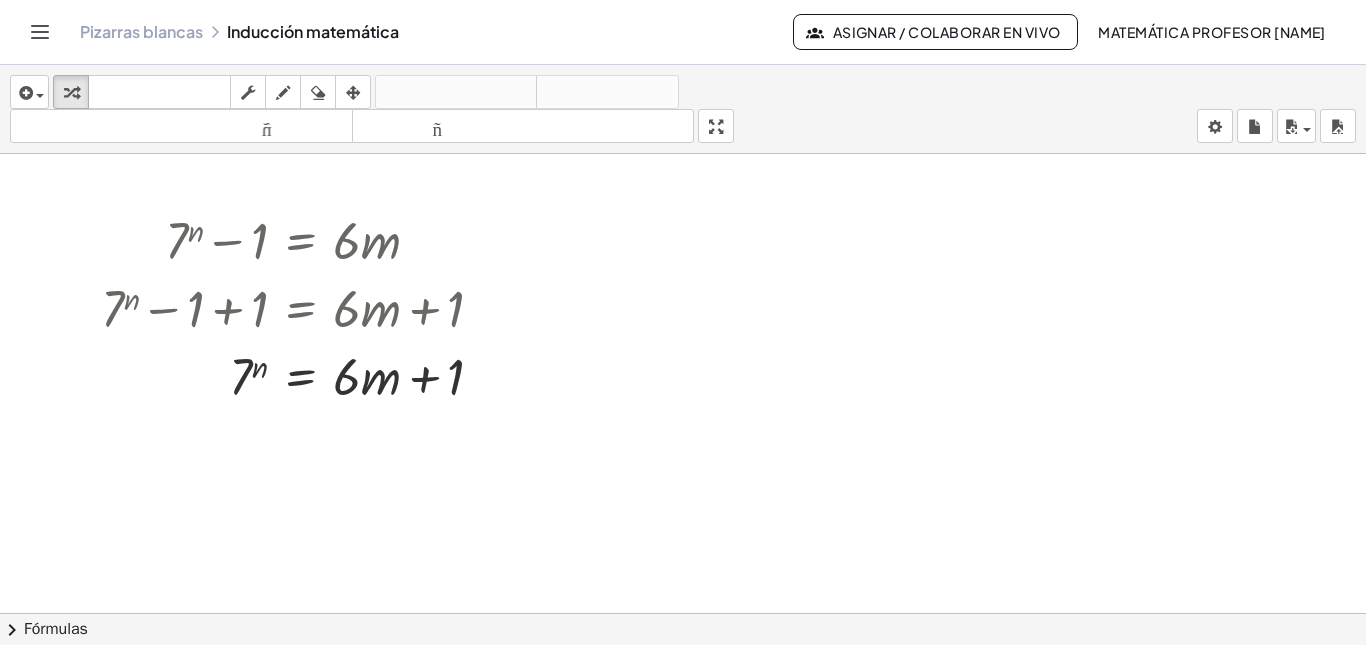drag, startPoint x: 511, startPoint y: 410, endPoint x: 0, endPoint y: 362, distance: 513.24945 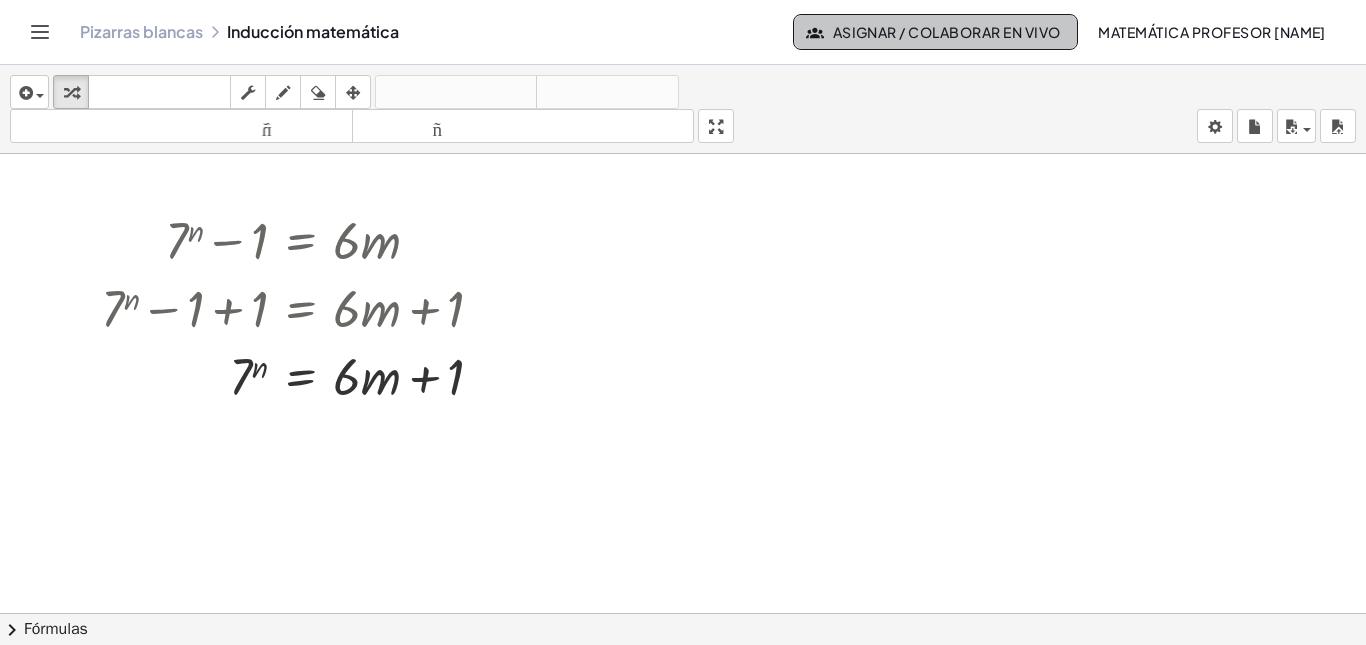 click on "Asignar / Colaborar en vivo" at bounding box center [947, 32] 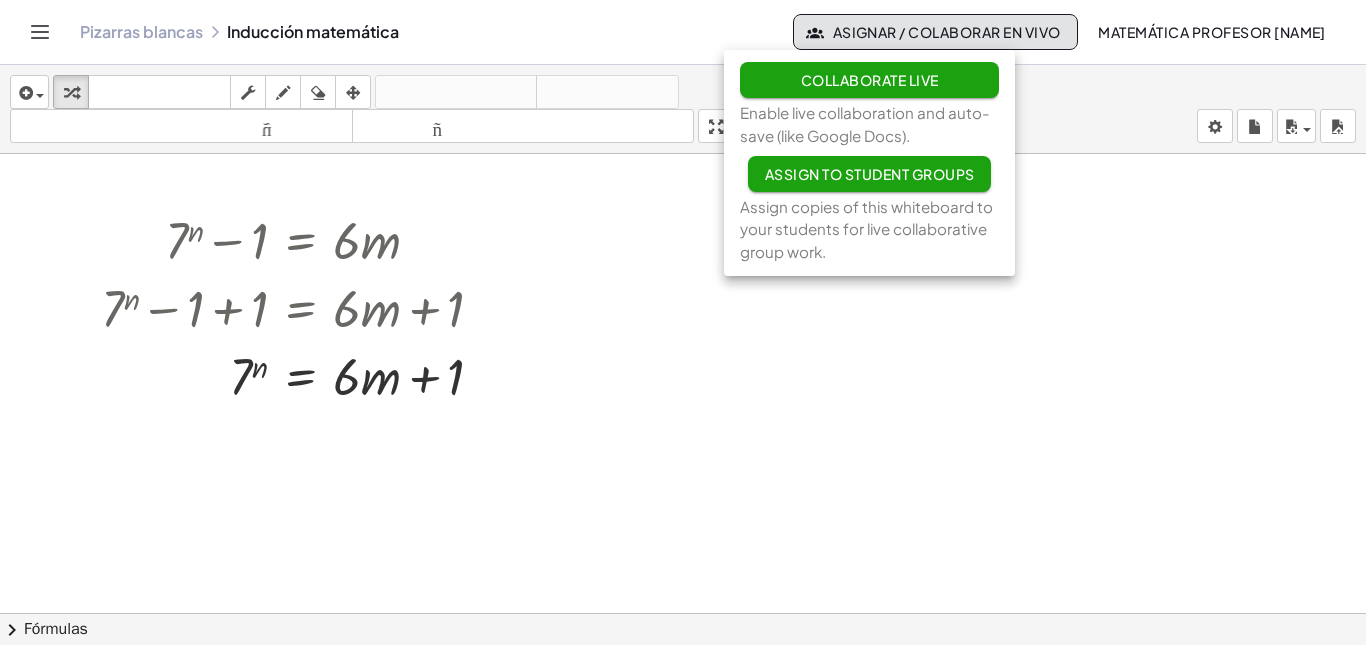 click on "Pizarras blancas Inducción matemática" at bounding box center [436, 32] 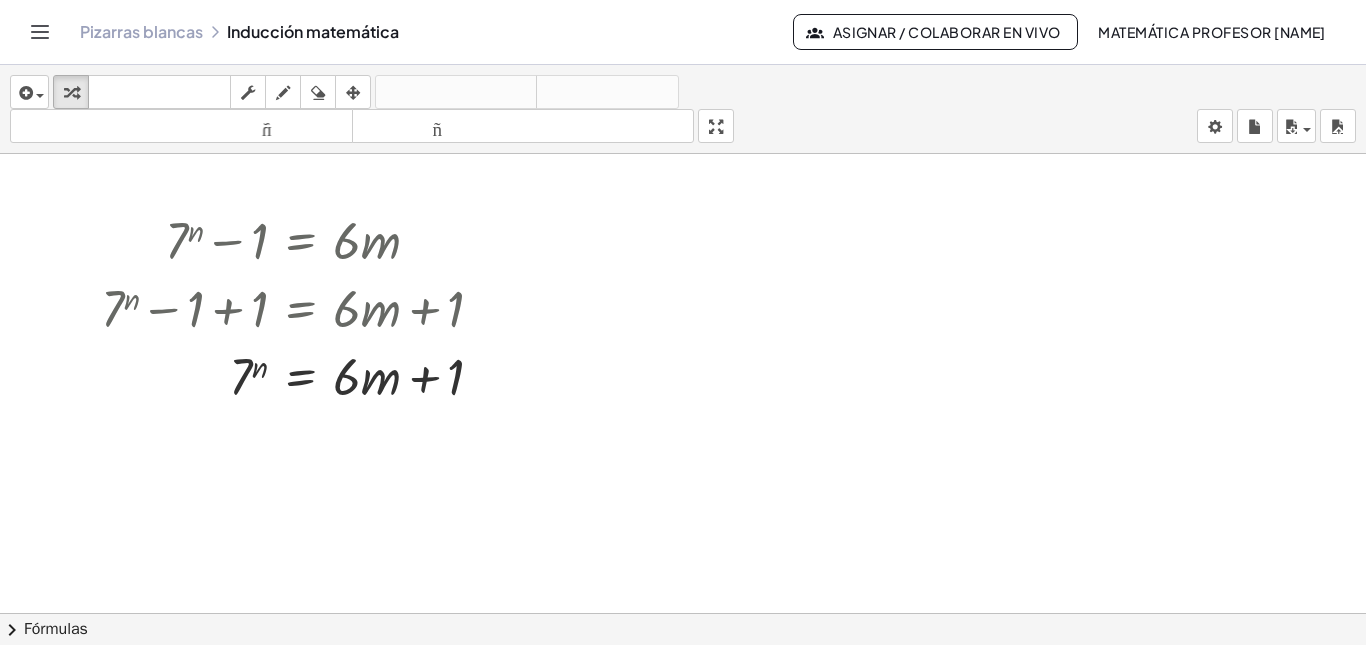 click on "Pizarras blancas" at bounding box center (141, 31) 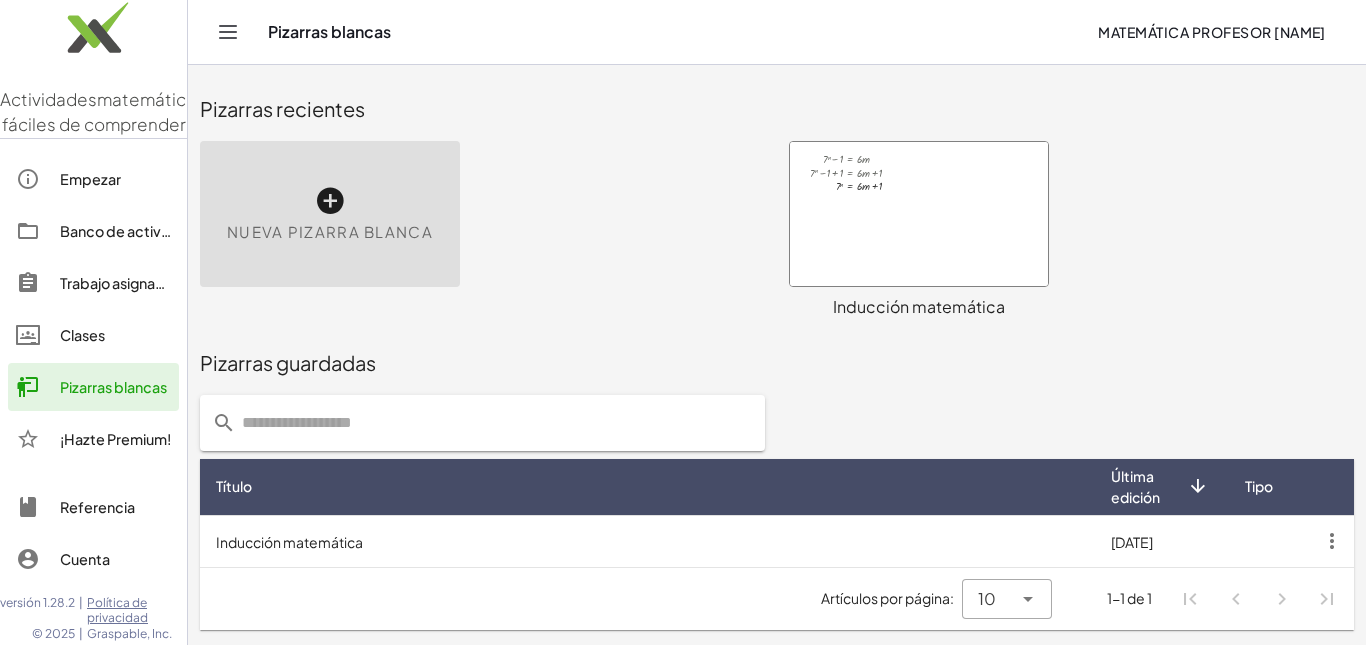 click at bounding box center (919, 214) 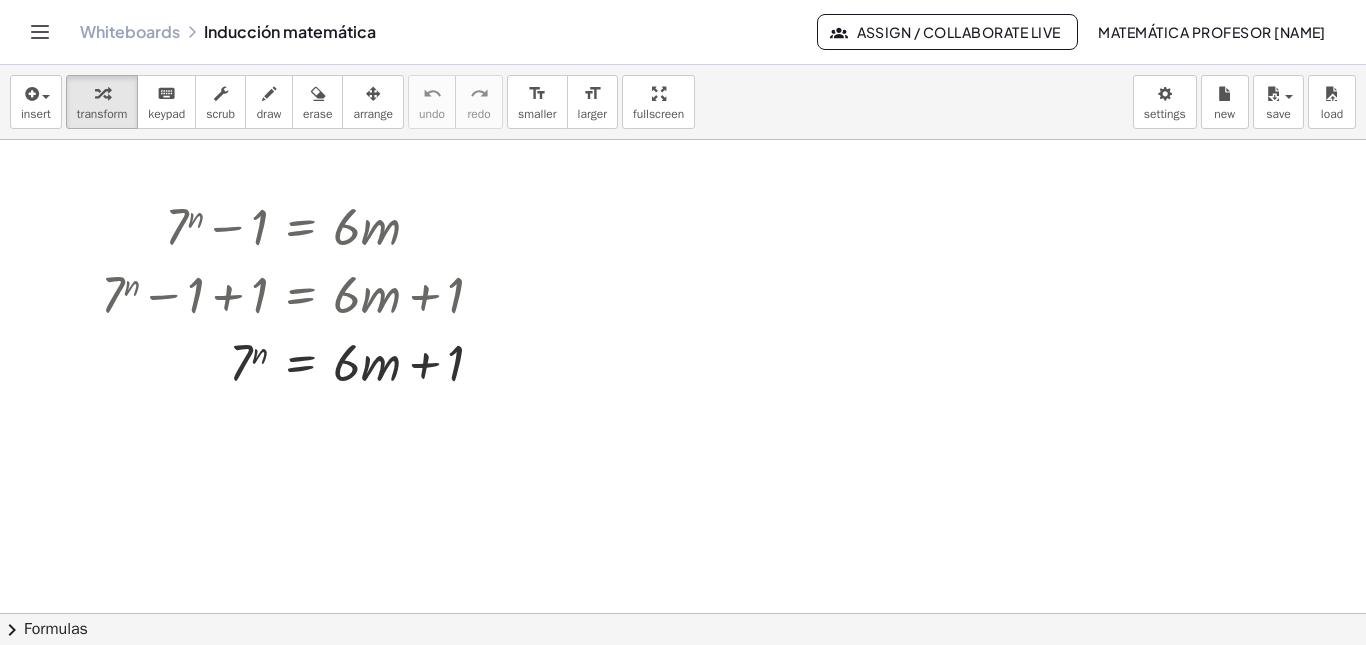 click at bounding box center [683, 613] 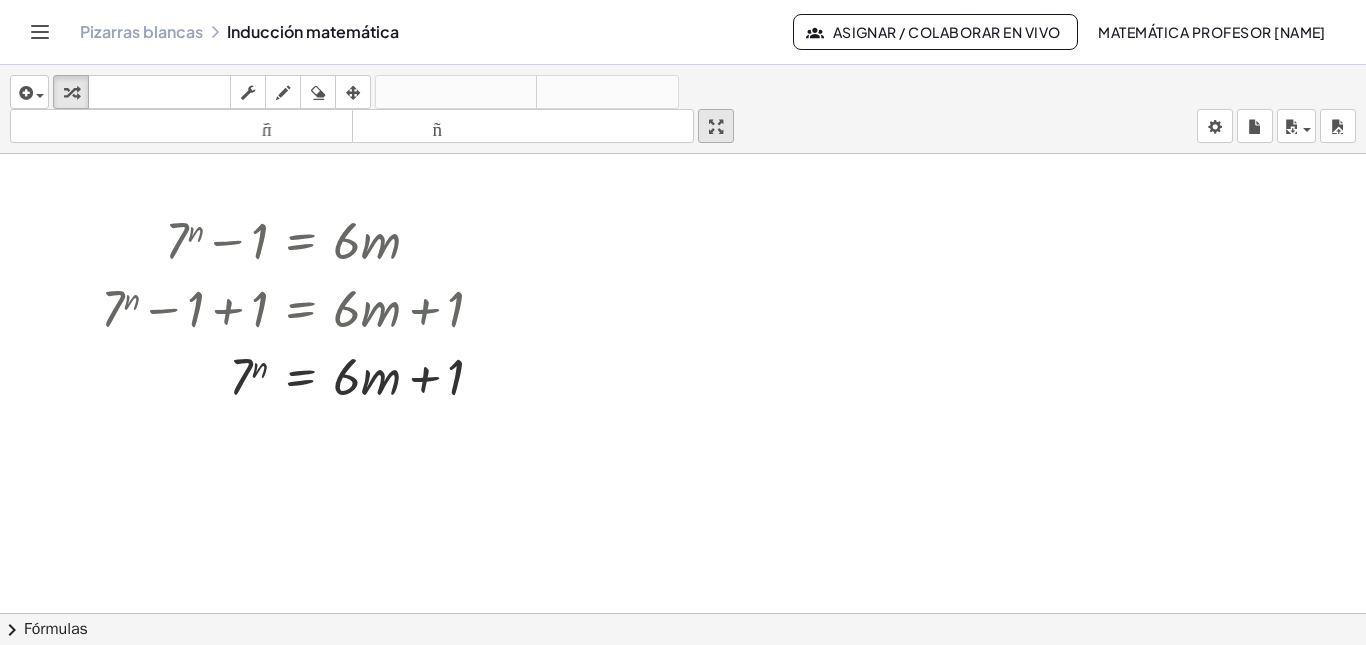 drag, startPoint x: 723, startPoint y: 288, endPoint x: 728, endPoint y: 120, distance: 168.07439 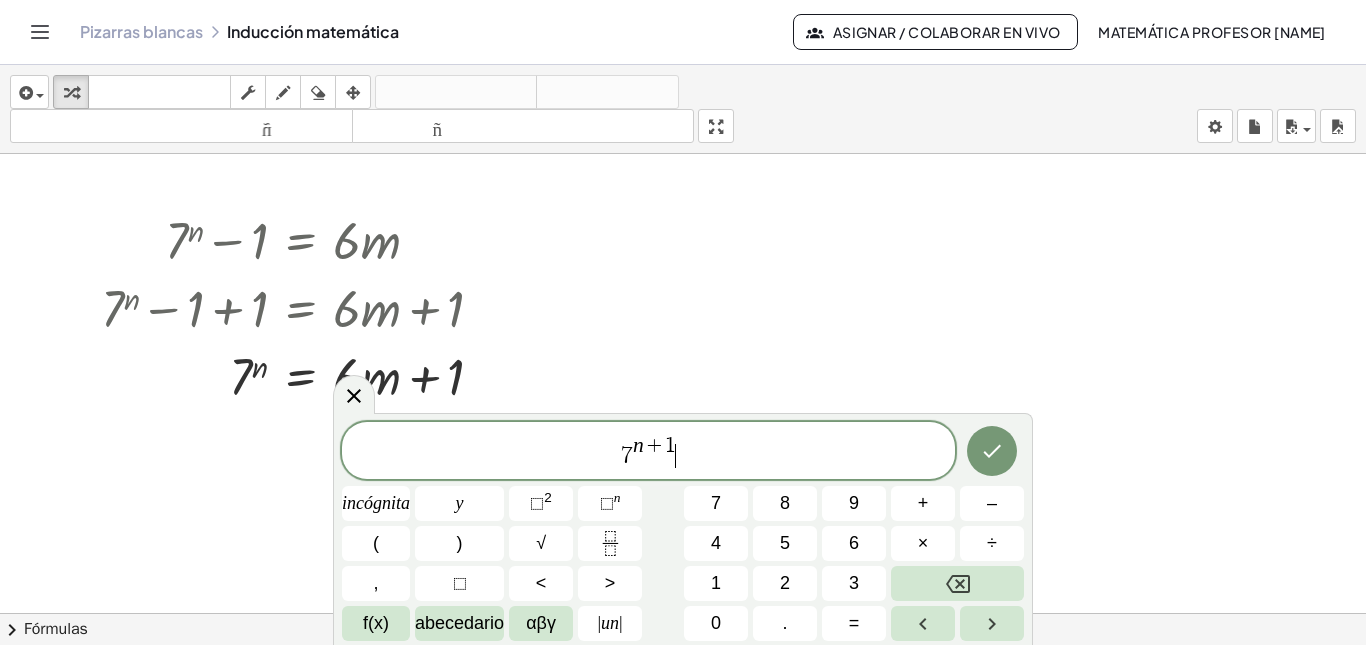 drag, startPoint x: 724, startPoint y: 115, endPoint x: 724, endPoint y: 237, distance: 122 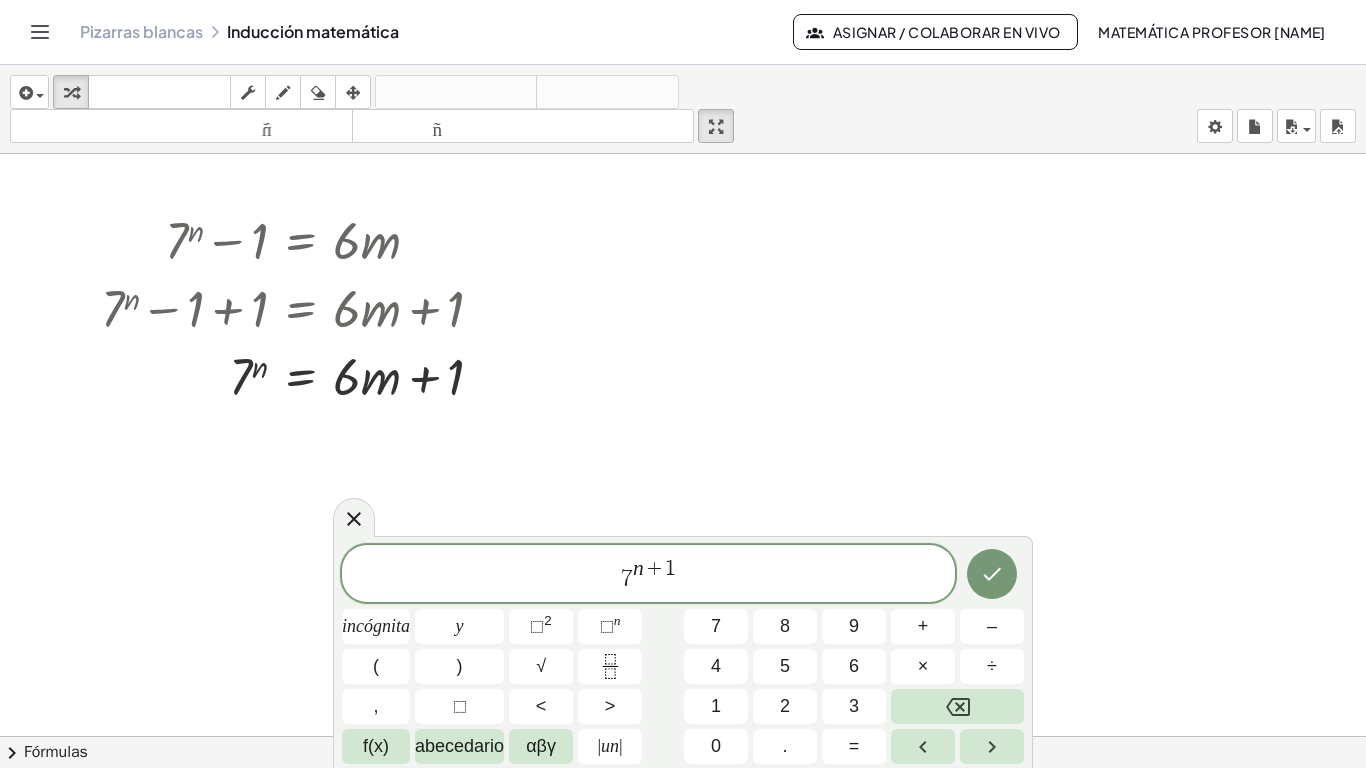 click at bounding box center [683, 736] 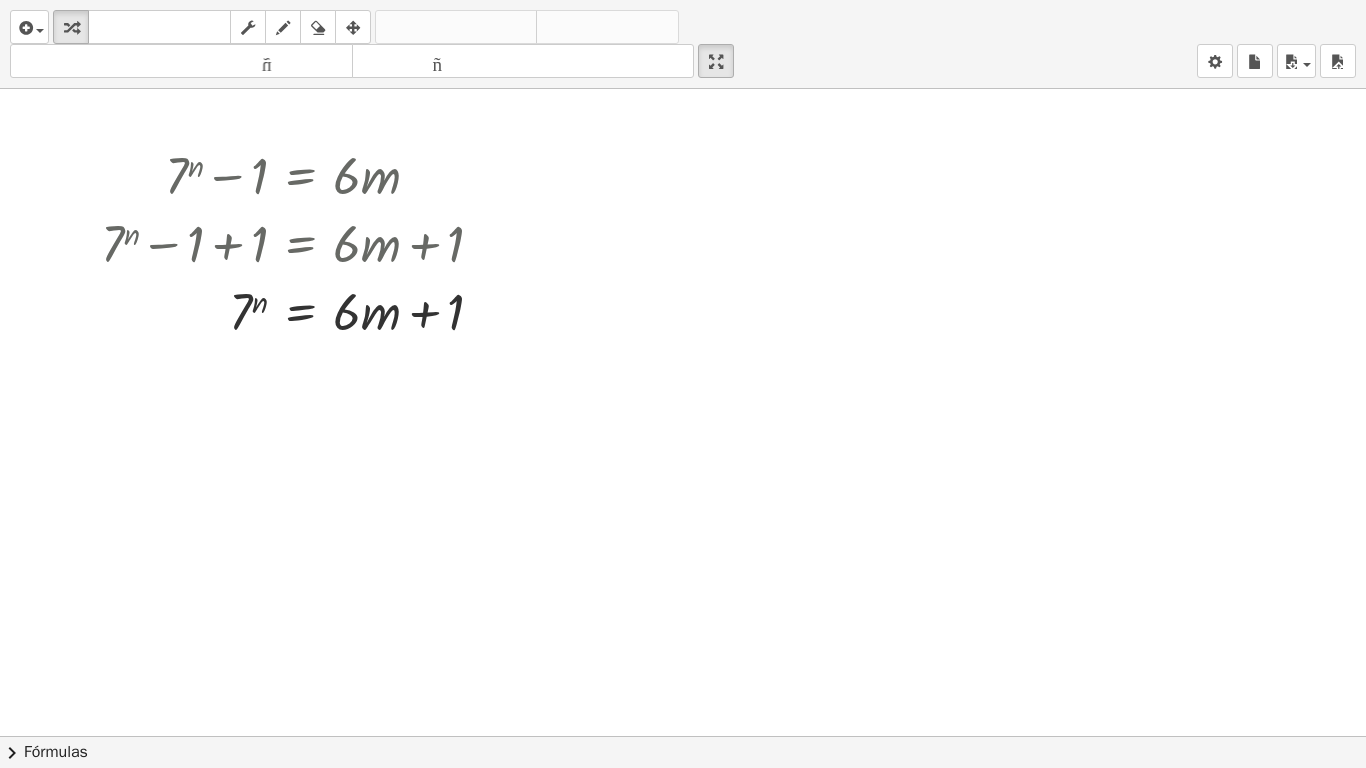 click at bounding box center [683, 736] 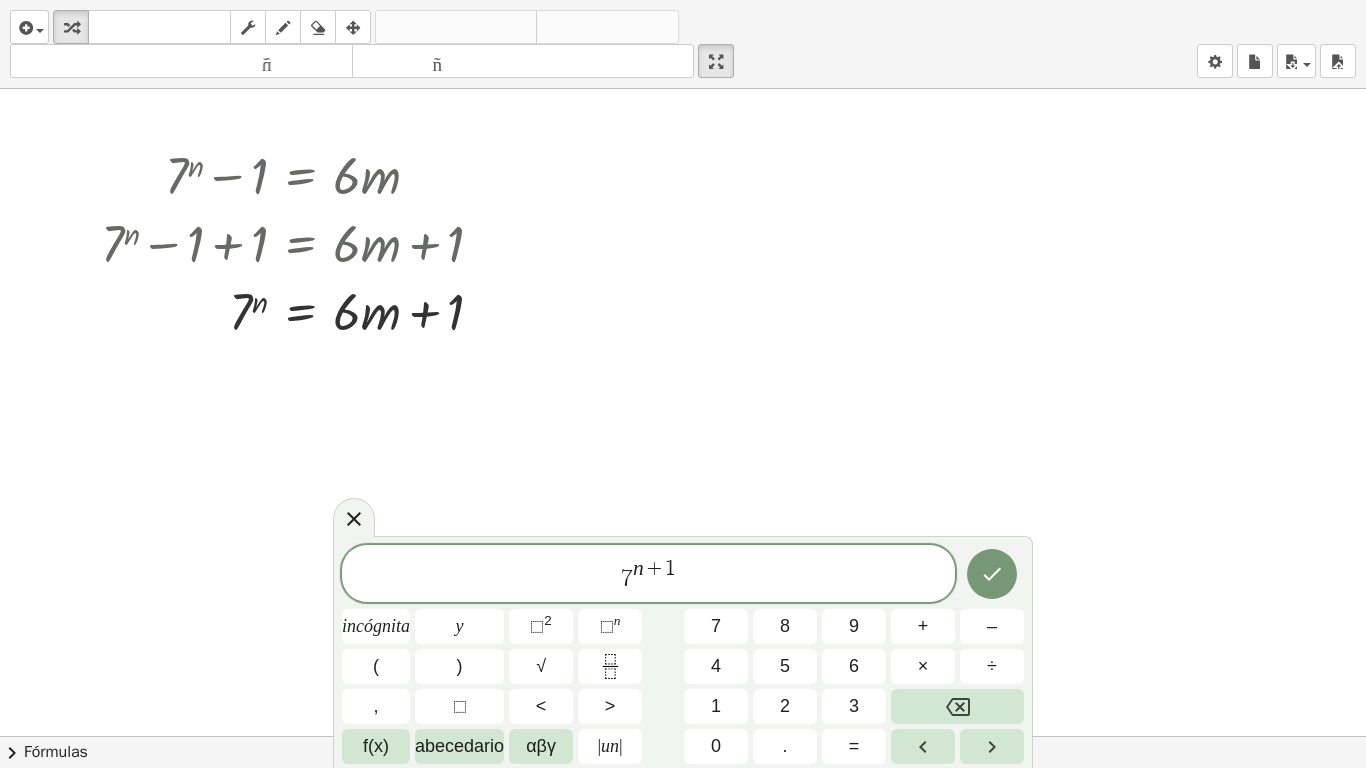 click on "insertar Seleccione uno: Expresión matemática Función Texto Vídeo de YouTube Graficando Geometría Geometría 3D transformar teclado teclado fregar dibujar borrar arreglar deshacer deshacer rehacer rehacer tamaño_del_formato menor tamaño_del_formato más grande pantalla completa carga   ahorrar nuevo ajustes" at bounding box center (683, 44) 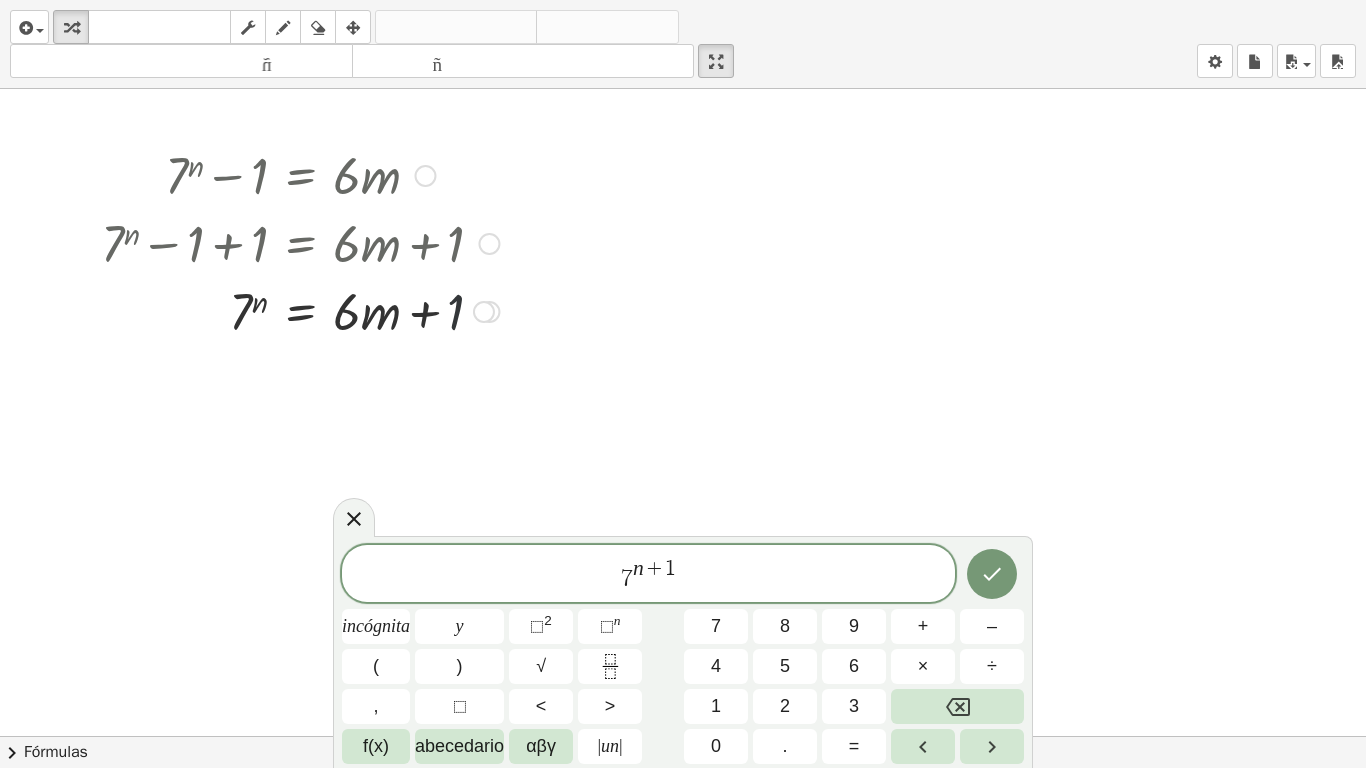 drag, startPoint x: 468, startPoint y: 319, endPoint x: 439, endPoint y: 315, distance: 29.274563 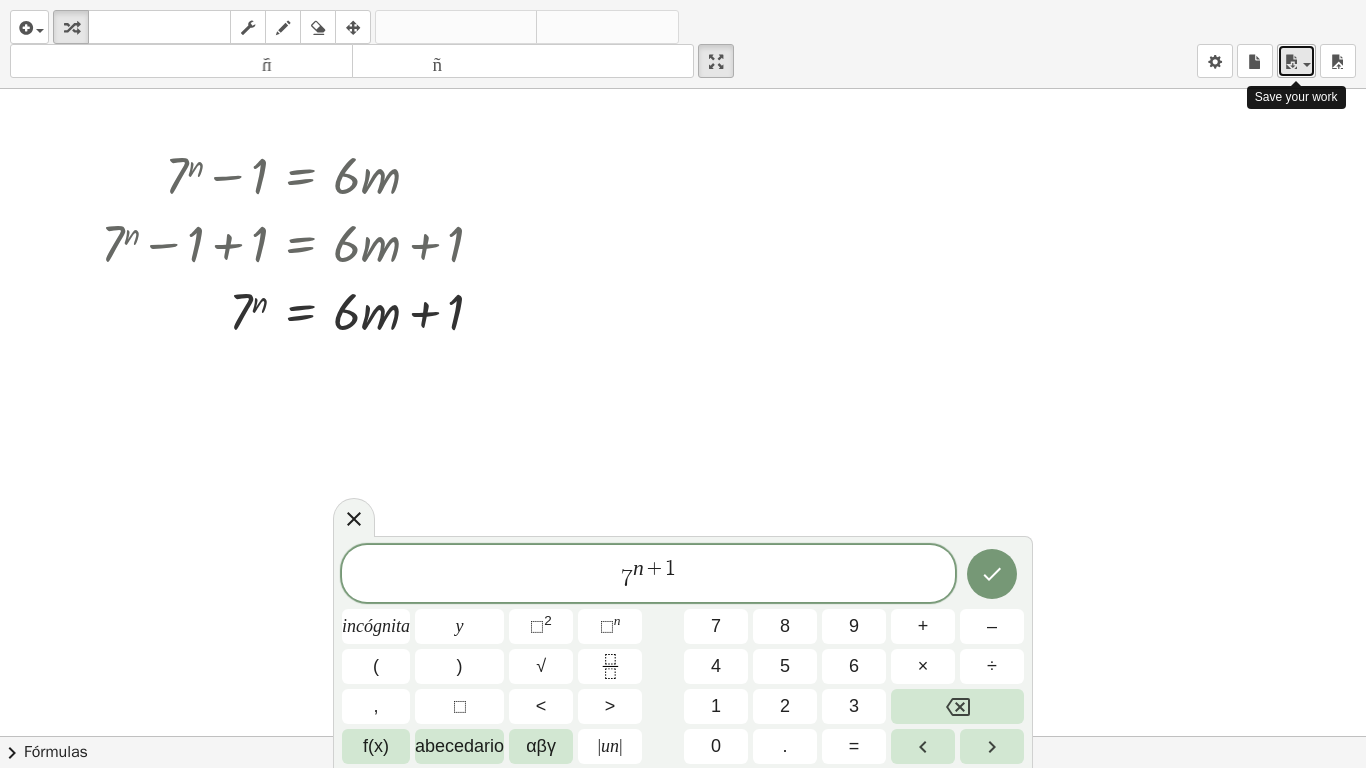 click at bounding box center [1307, 65] 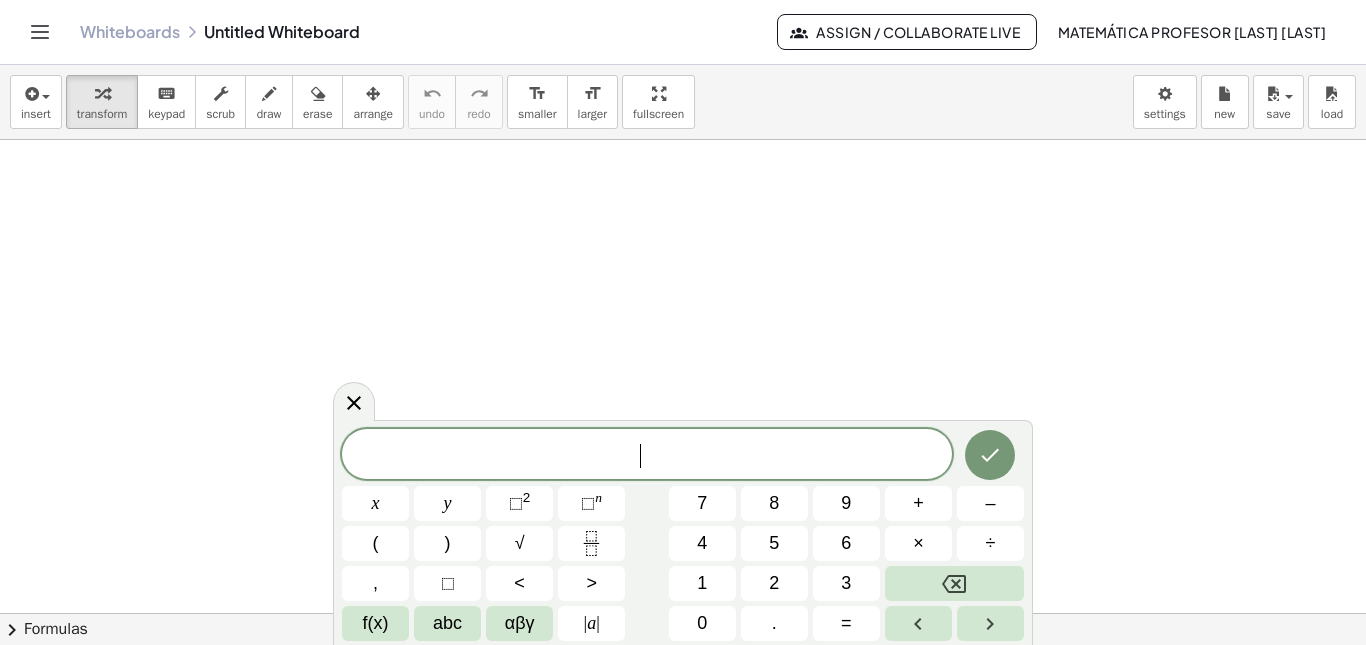 scroll, scrollTop: 0, scrollLeft: 0, axis: both 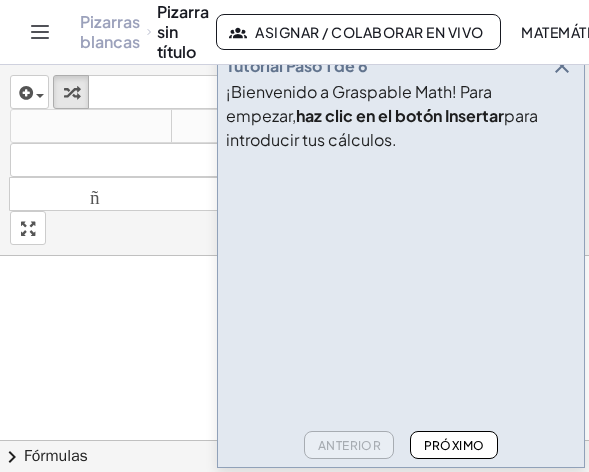click at bounding box center (376, 235) 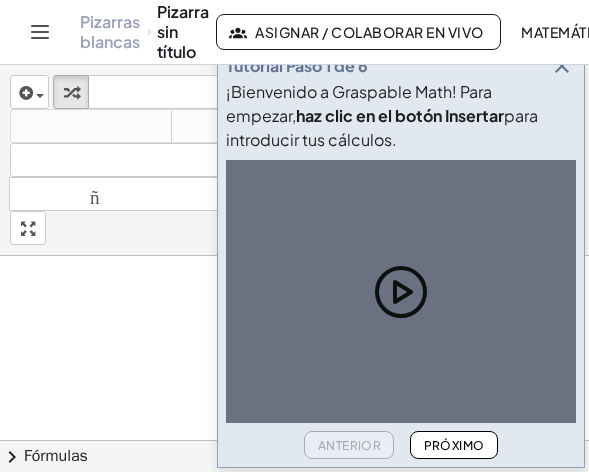 click 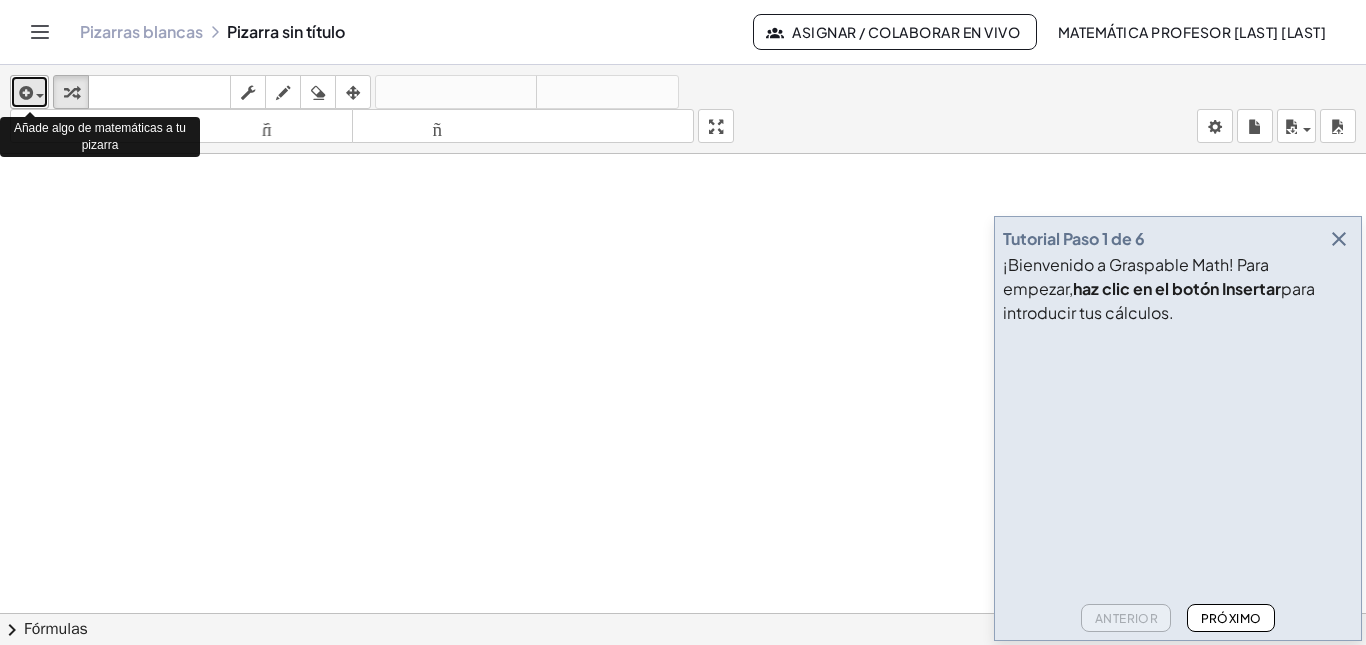 click at bounding box center (29, 92) 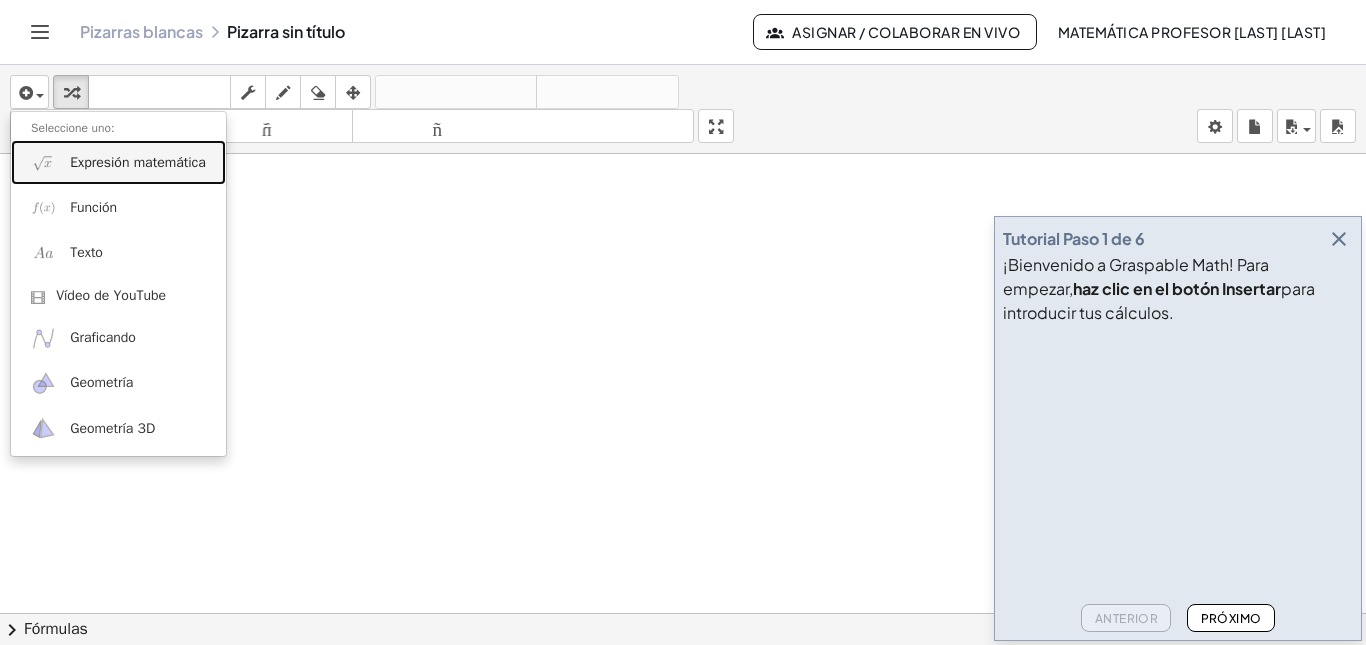 click on "Expresión matemática" at bounding box center (138, 162) 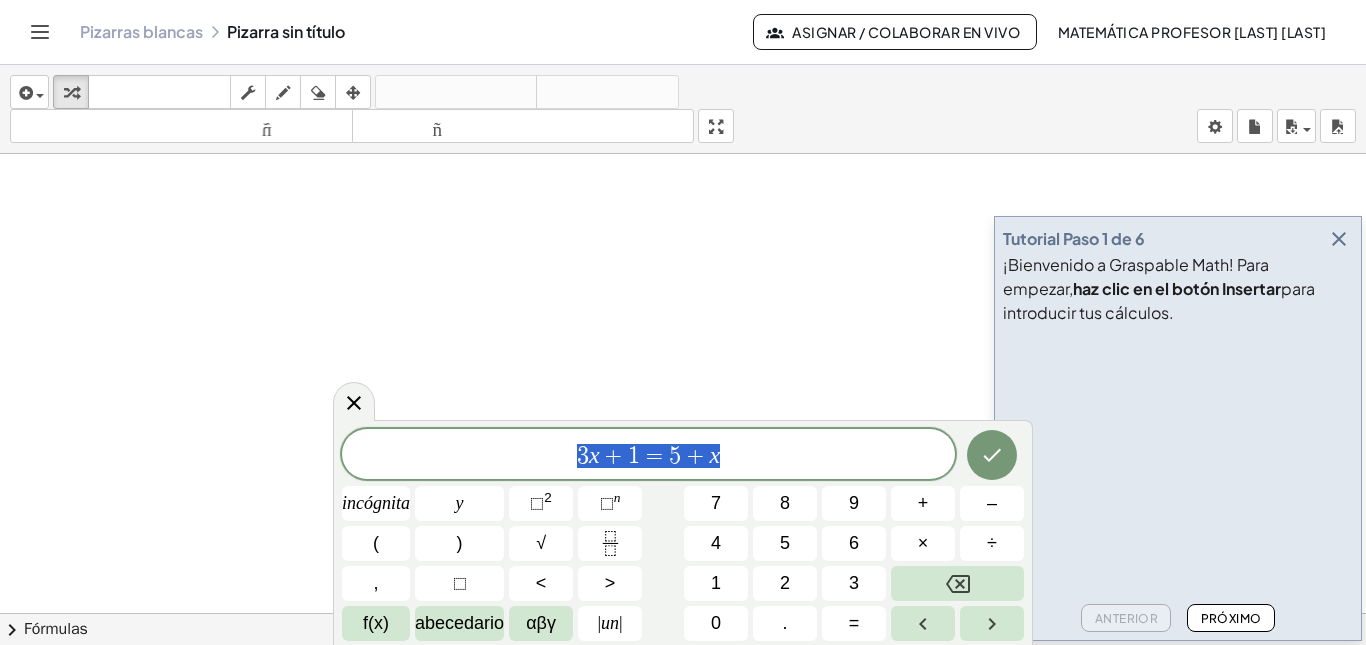 drag, startPoint x: 726, startPoint y: 456, endPoint x: 552, endPoint y: 435, distance: 175.26266 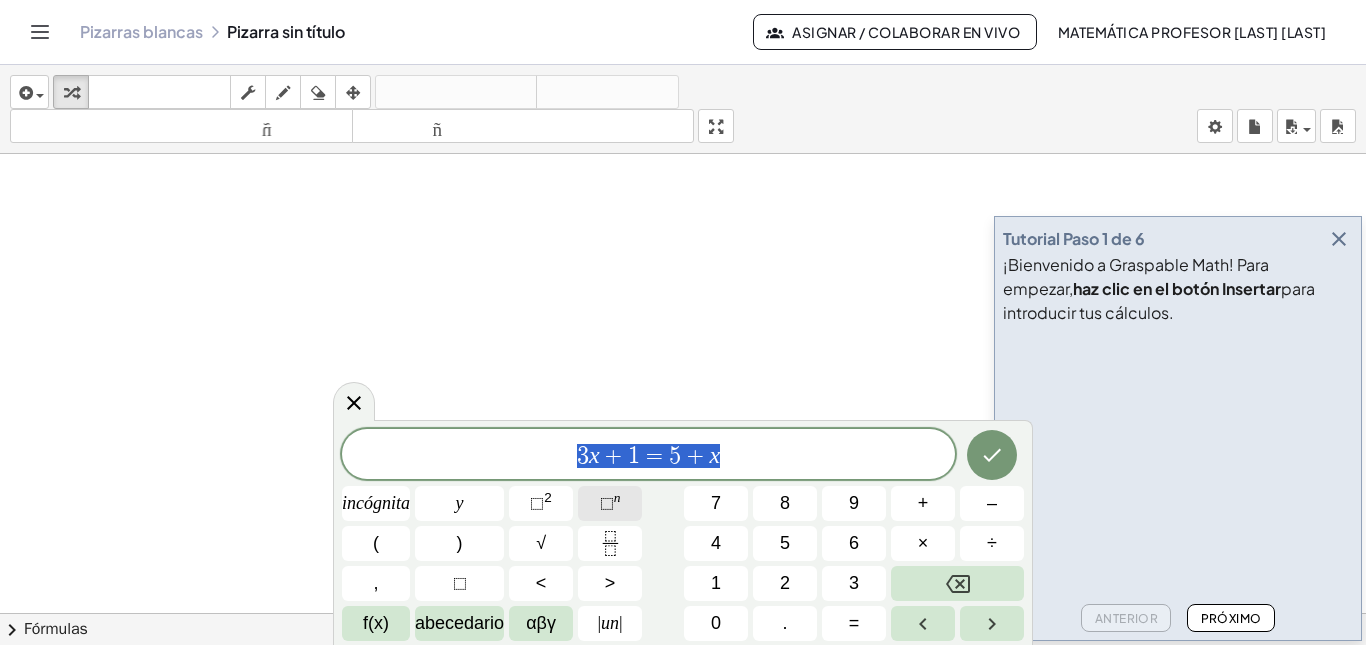 click on "n" at bounding box center [617, 497] 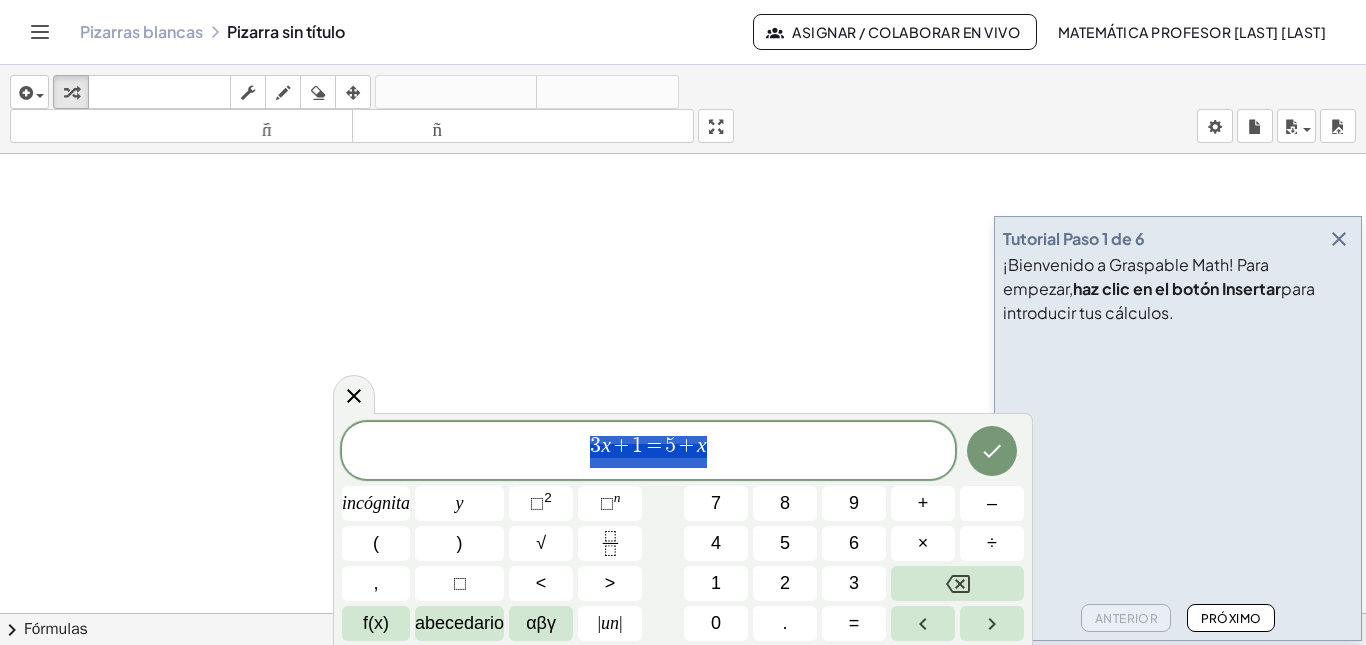 drag, startPoint x: 745, startPoint y: 440, endPoint x: 489, endPoint y: 424, distance: 256.4995 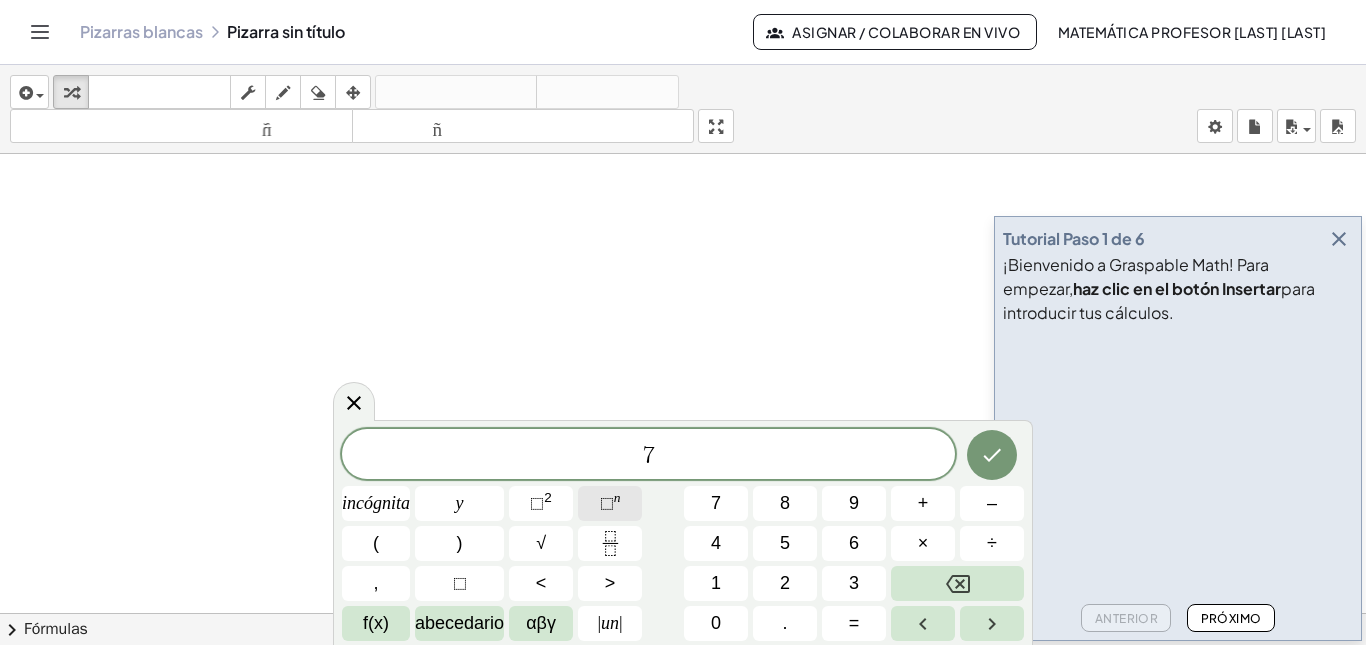 click on "⬚" at bounding box center [607, 503] 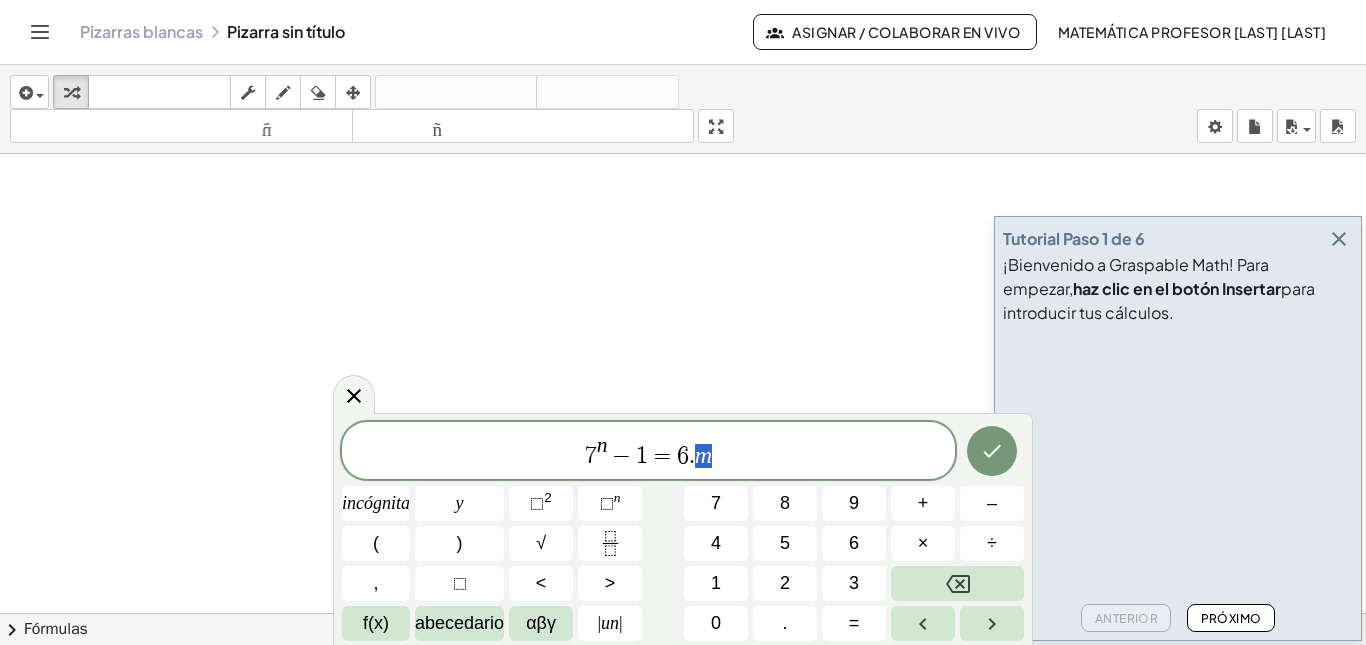 drag, startPoint x: 717, startPoint y: 461, endPoint x: 697, endPoint y: 459, distance: 20.09975 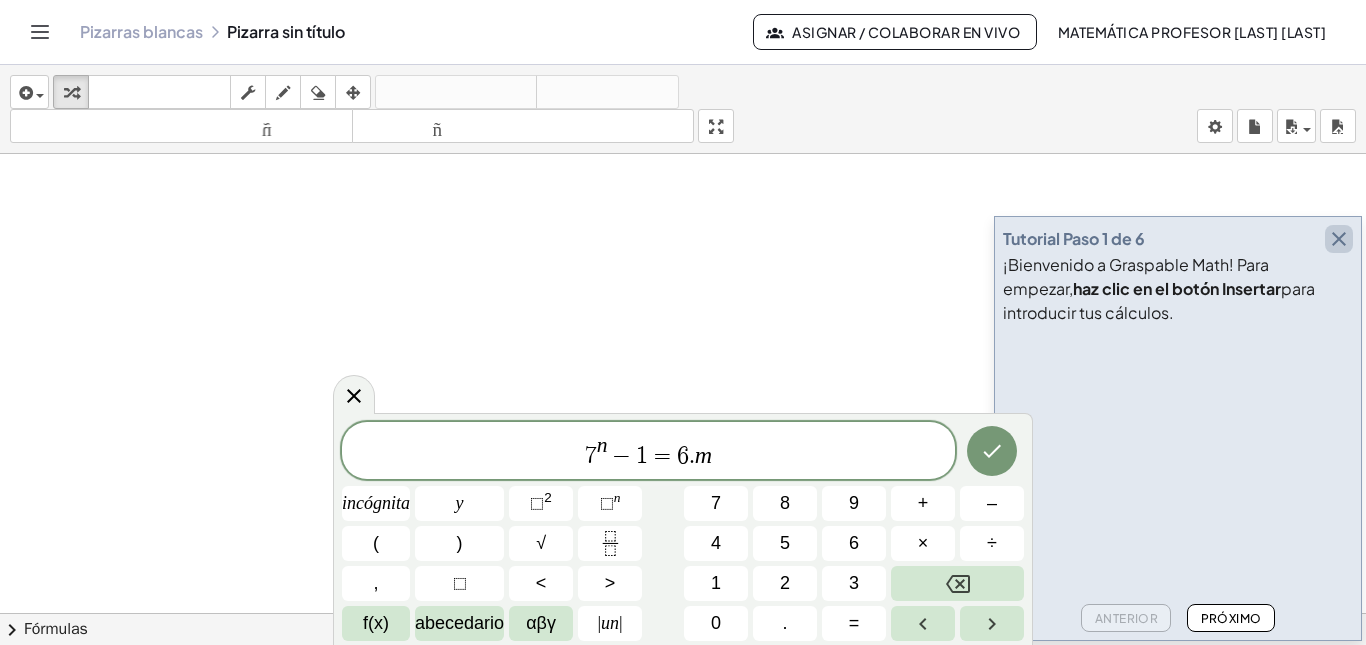 click at bounding box center (1339, 239) 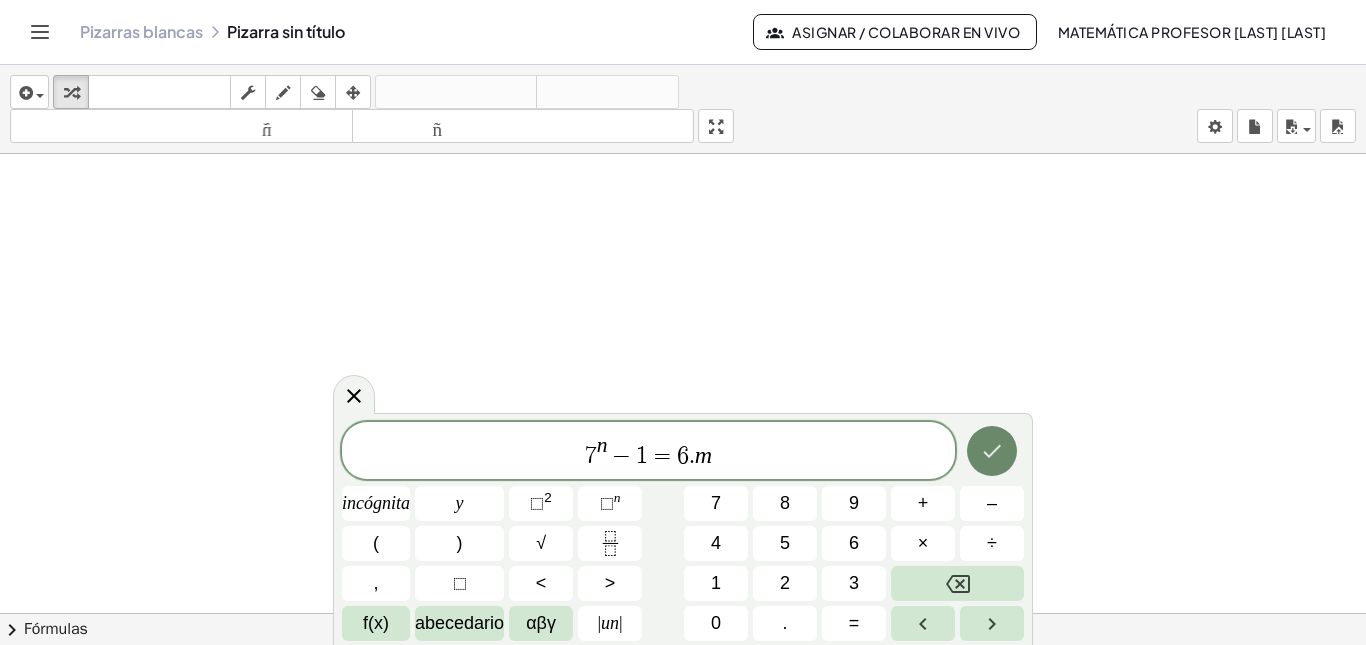 click 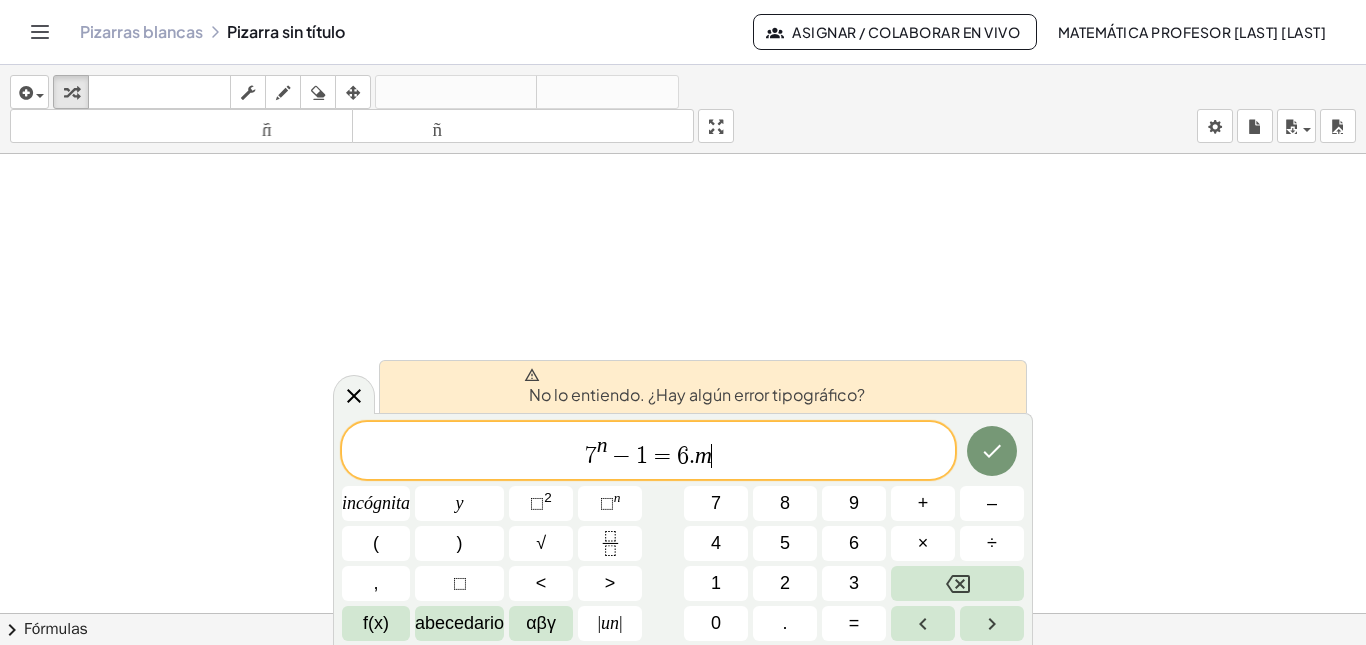 click on "7 n − 1 = 6 . m ​" at bounding box center [648, 452] 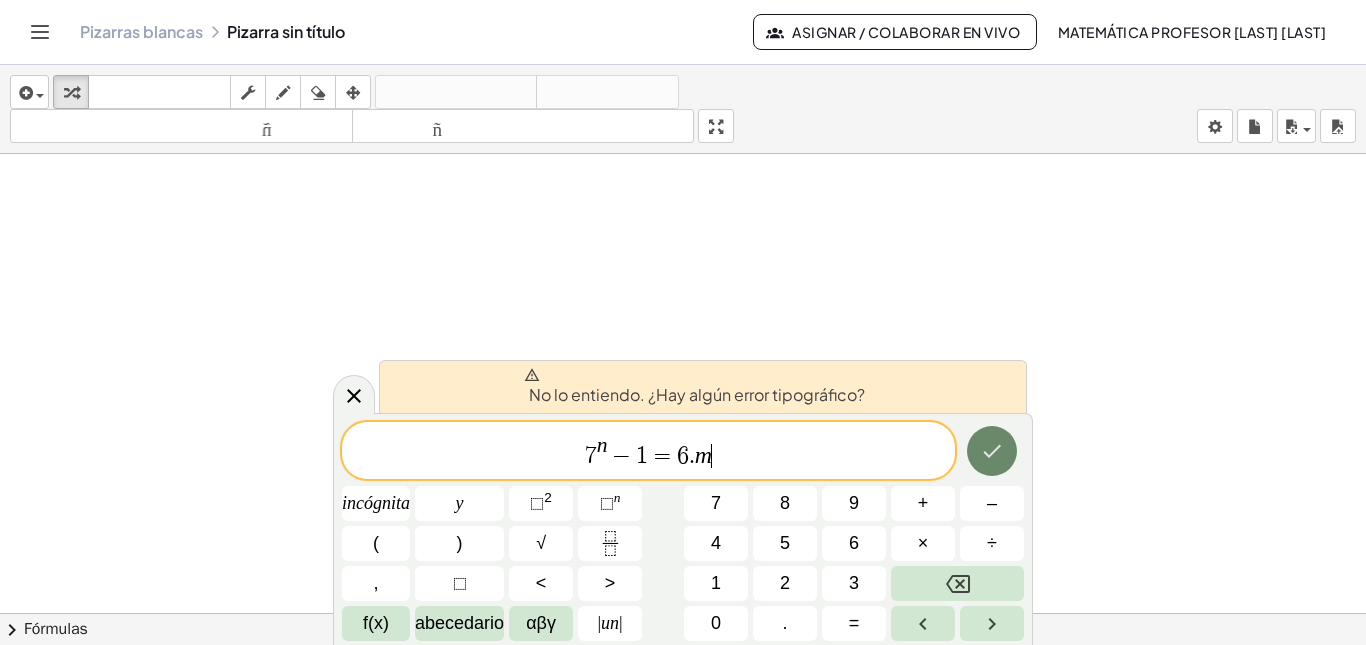 click 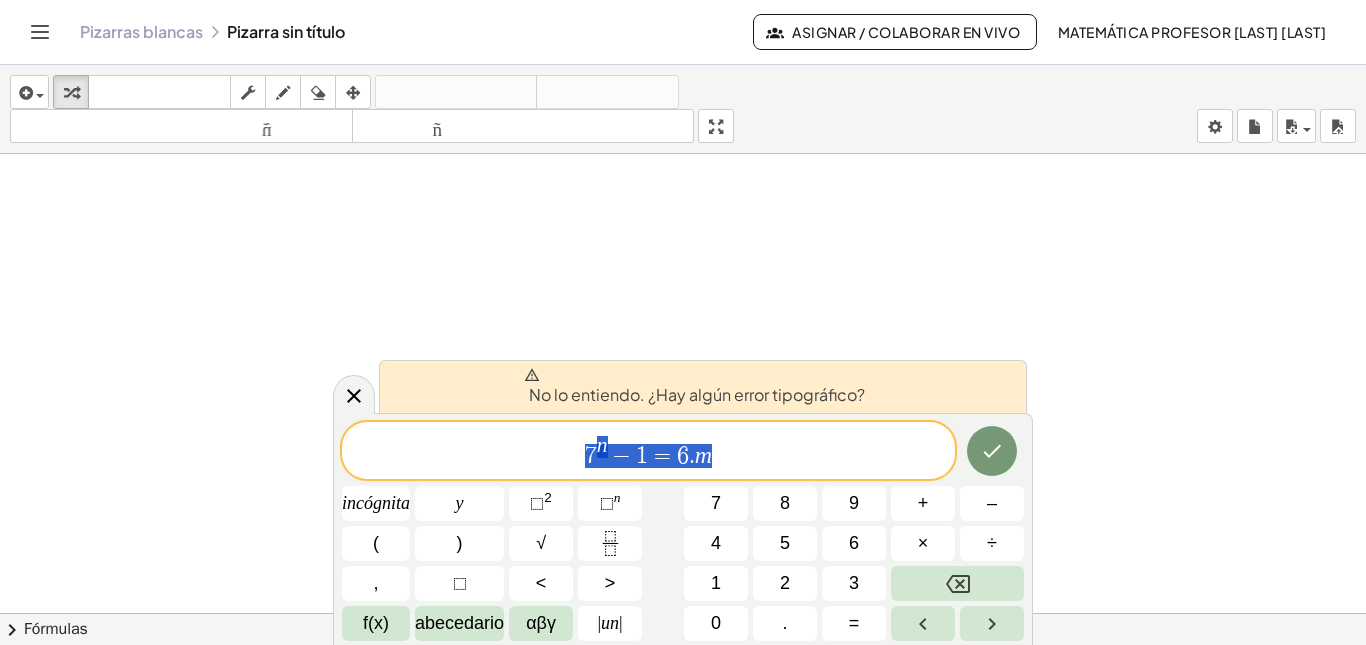 drag, startPoint x: 754, startPoint y: 457, endPoint x: 571, endPoint y: 445, distance: 183.39302 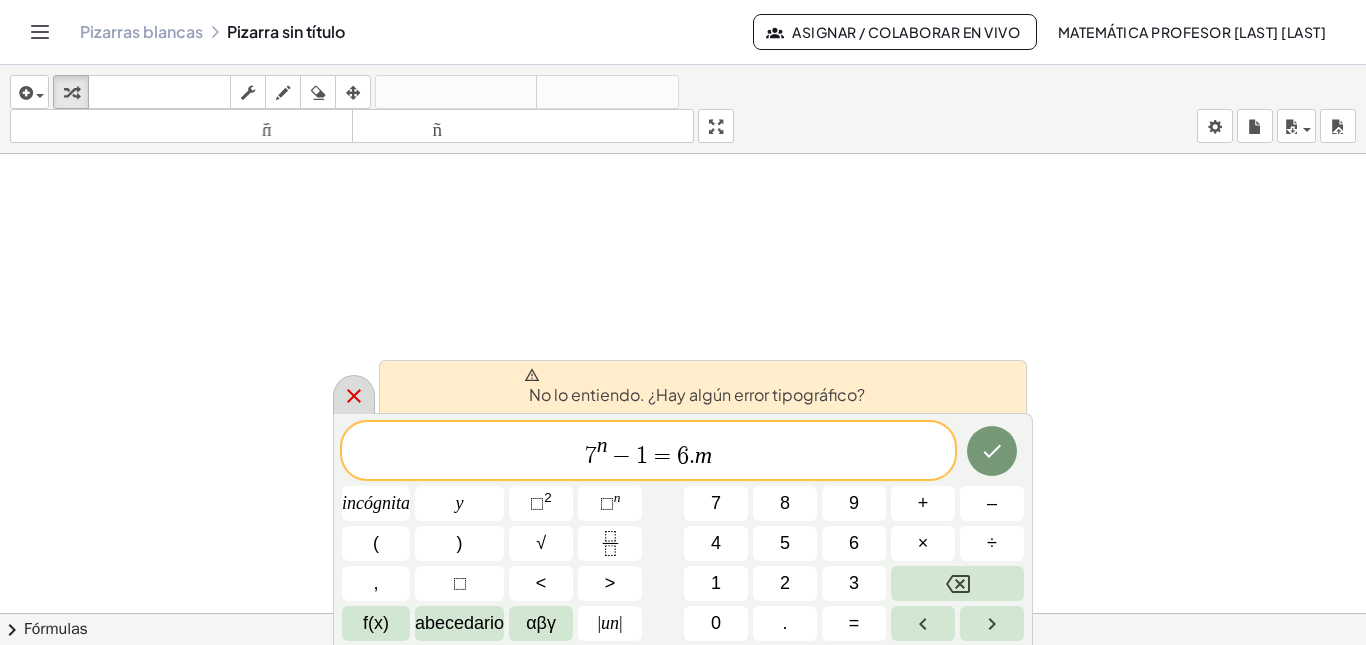 click 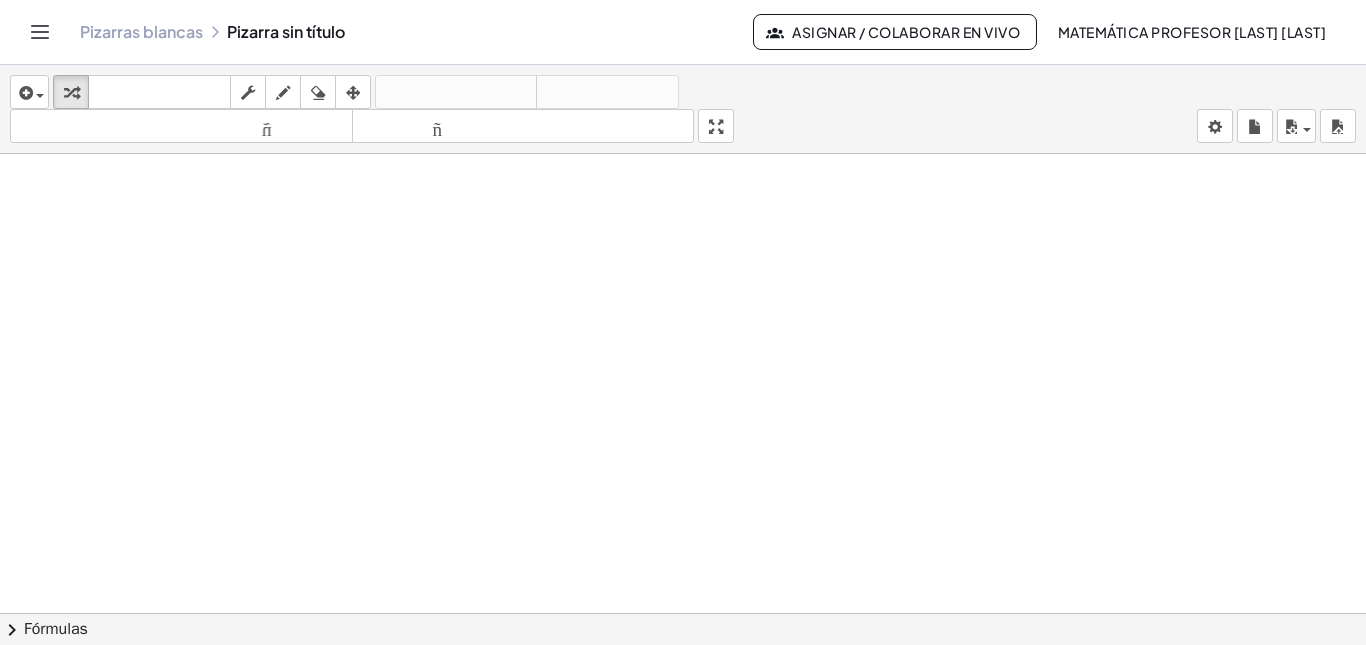 click at bounding box center [683, 692] 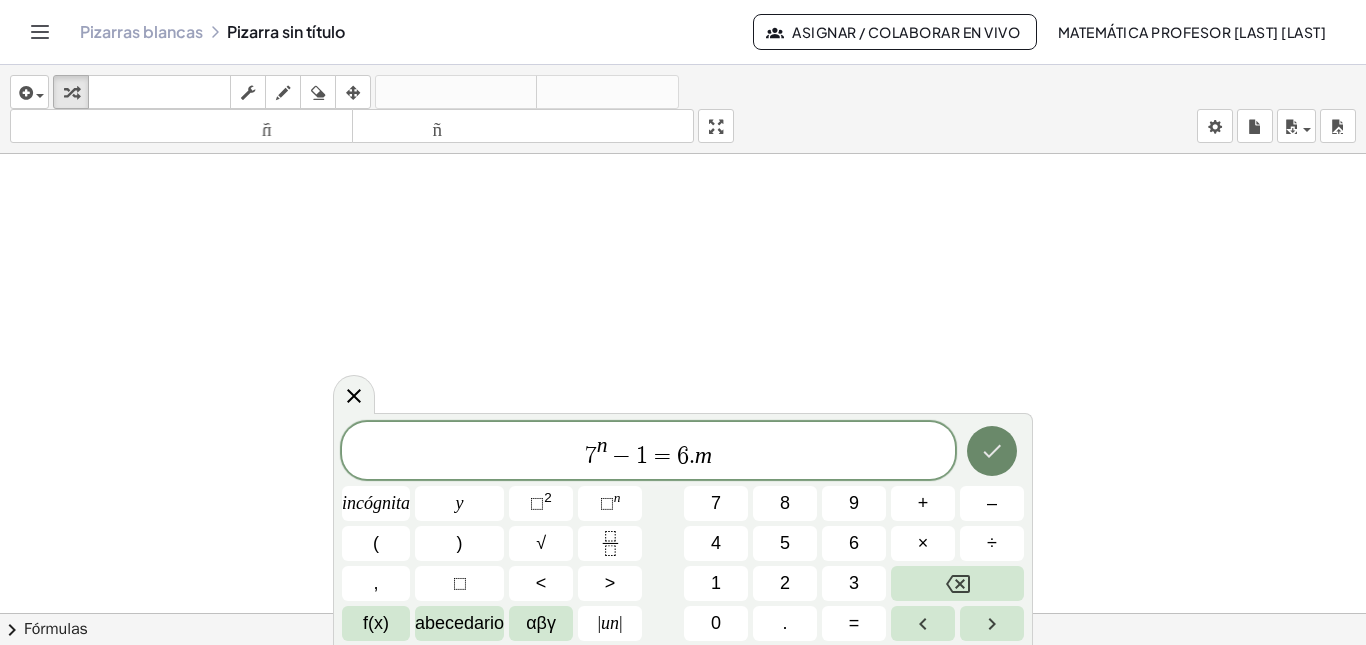 click at bounding box center [992, 451] 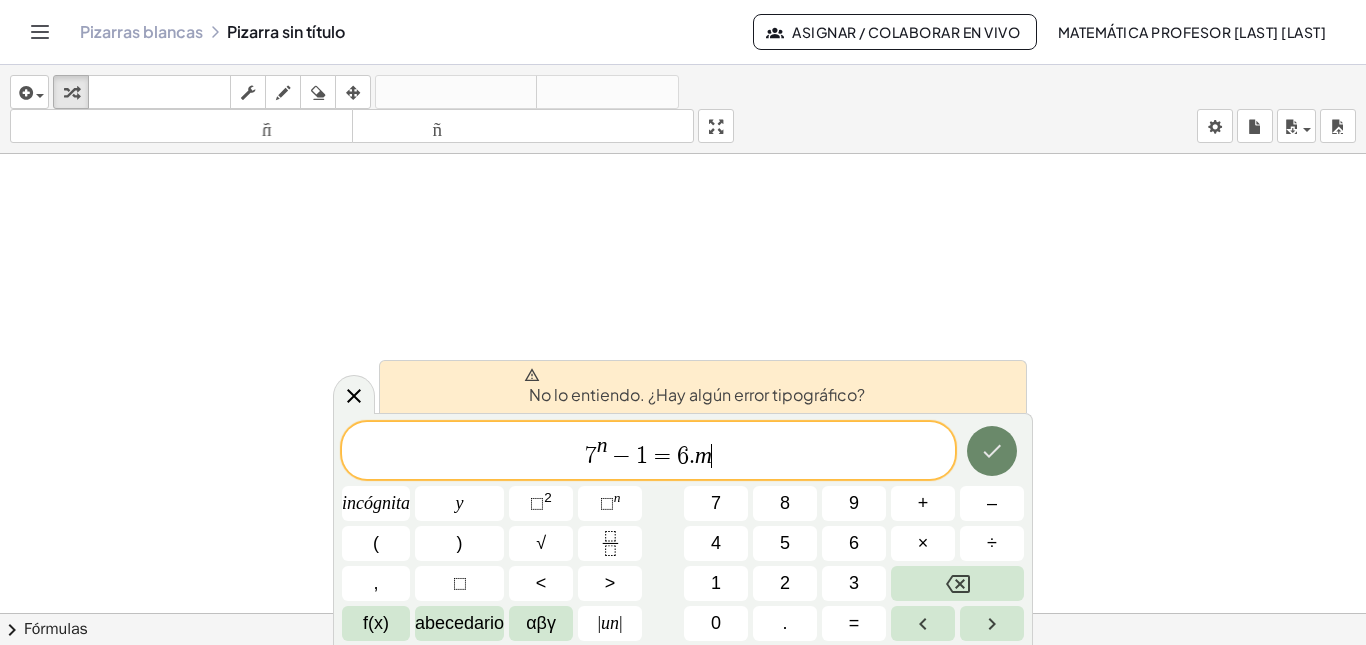 click 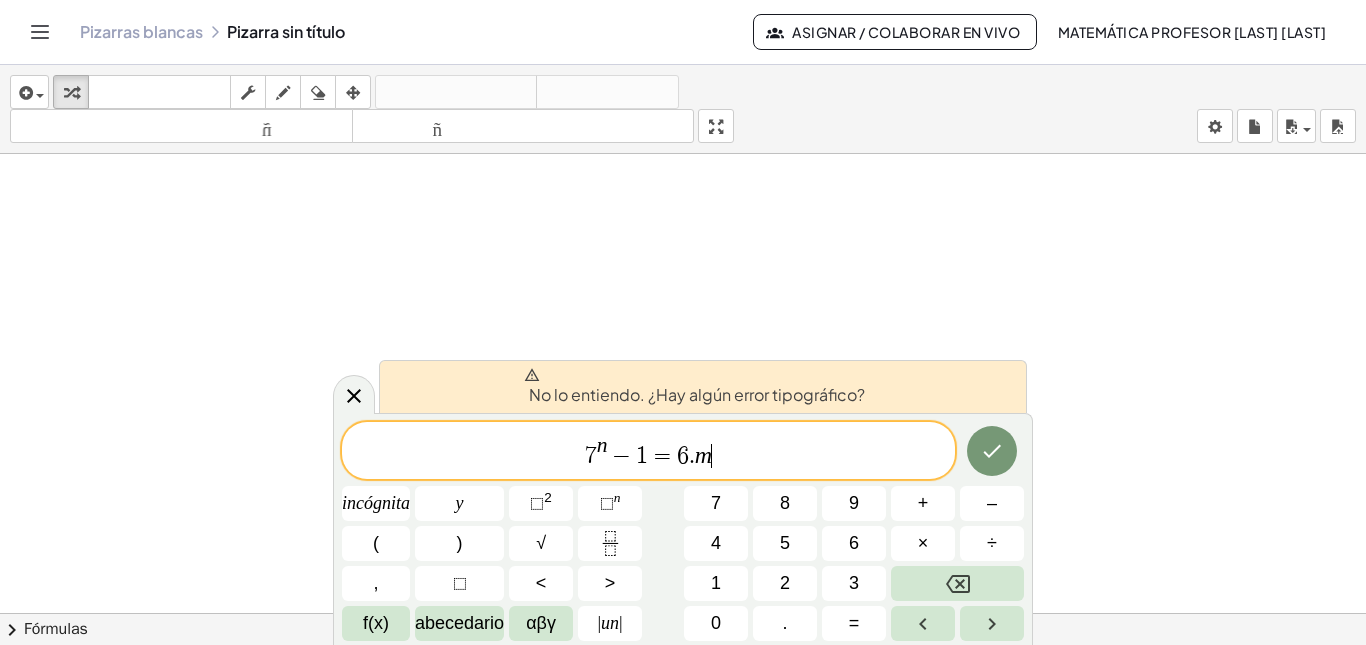 click on "7 n − 1 = 6 . m ​" at bounding box center (648, 452) 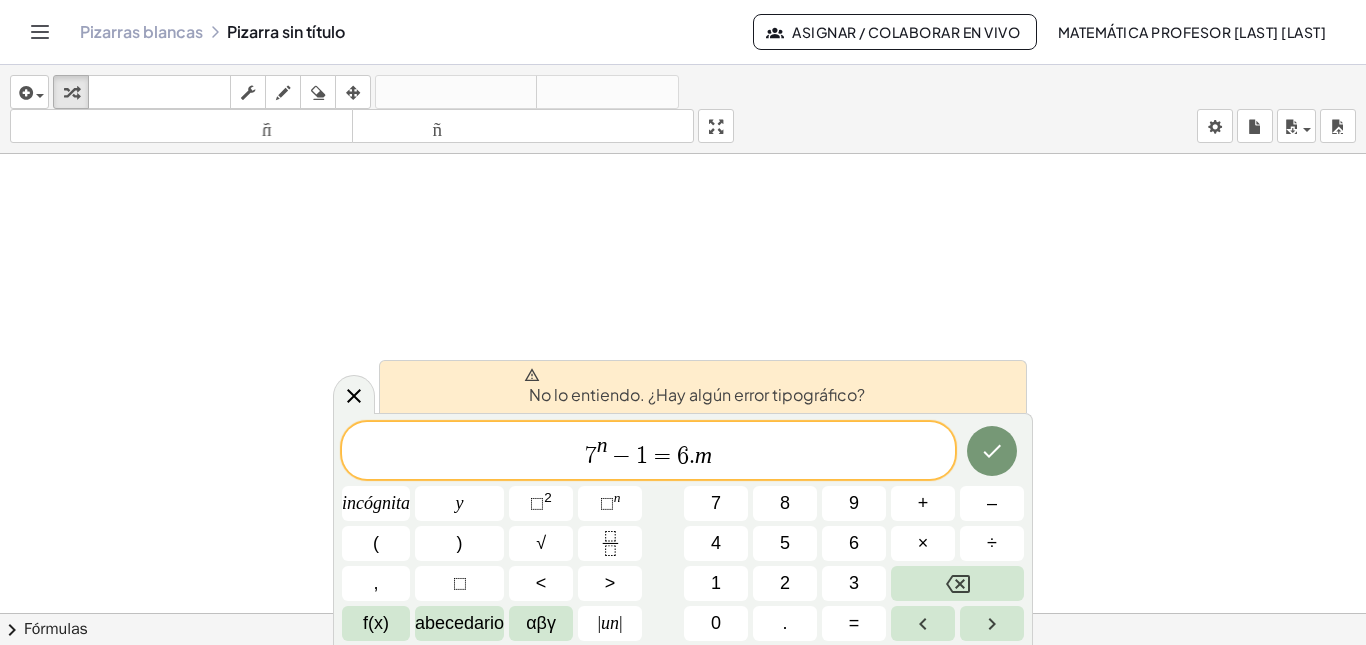 click on "No lo entiendo. ¿Hay algún error tipográfico?" at bounding box center [697, 394] 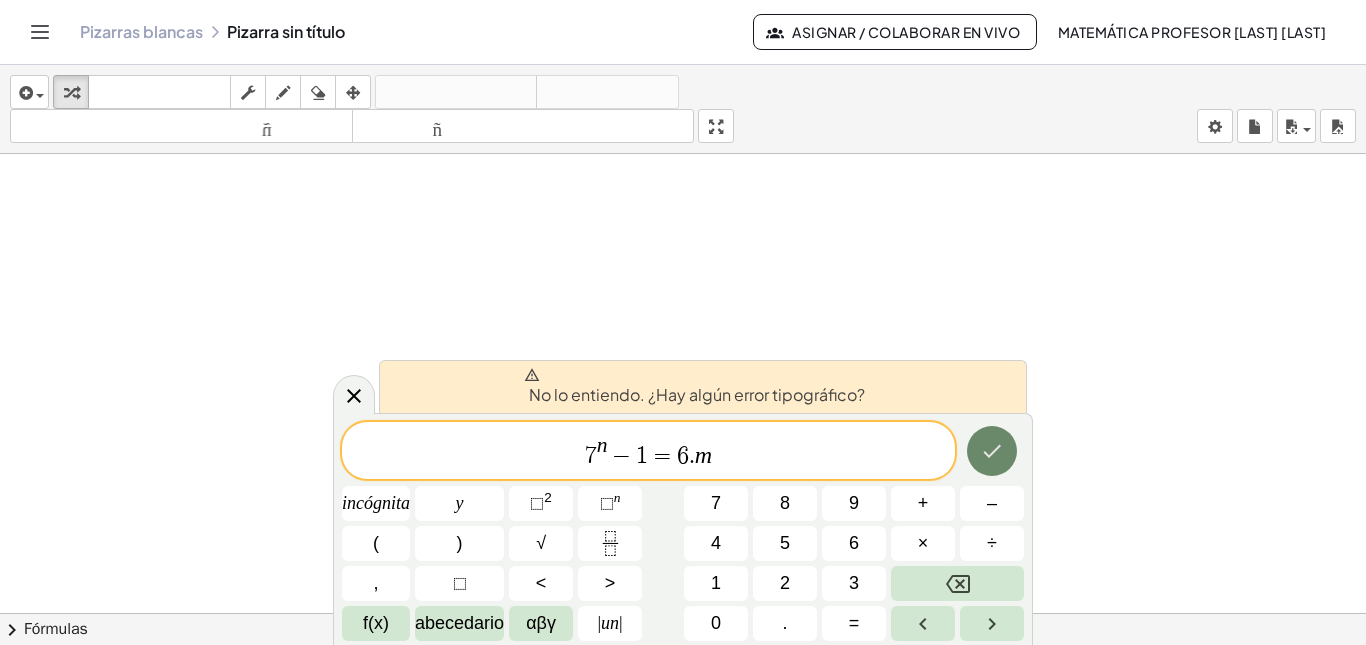click at bounding box center (992, 451) 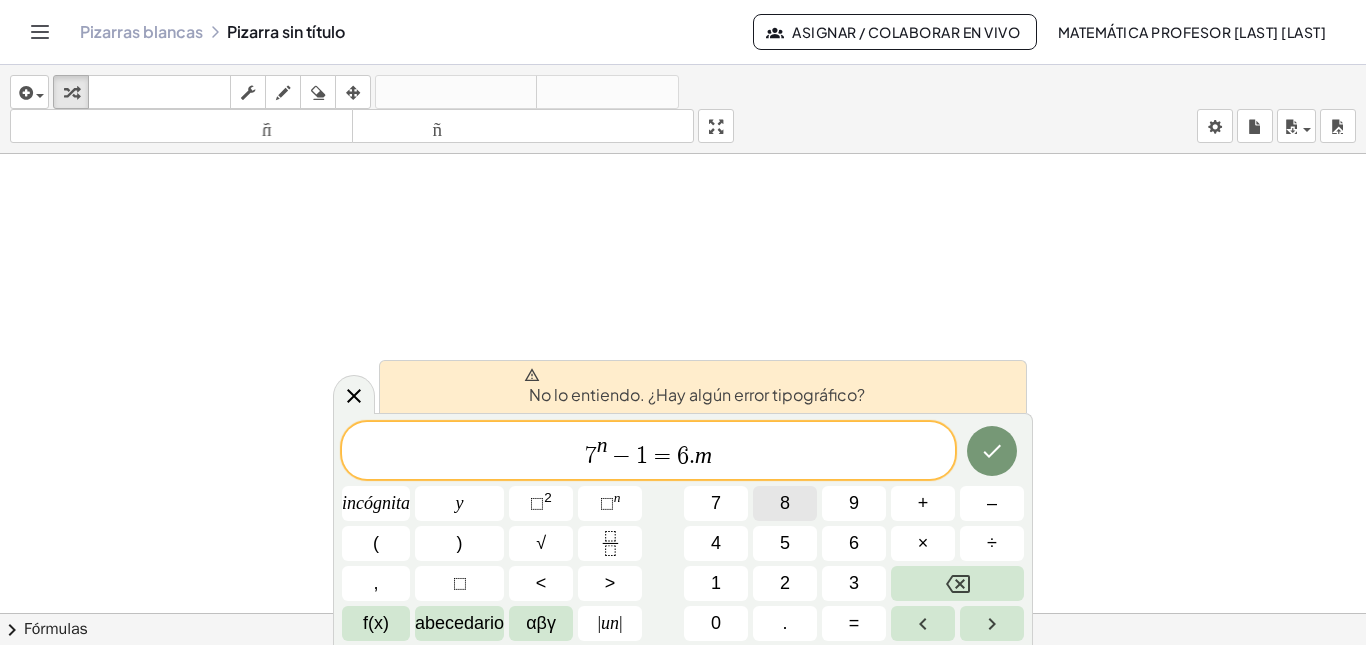 click on "7 n − 1 = 6 . m ​ incógnita y ⬚  2 ⬚  n 7 8 9 + – ( ) √ 4 5 6 × ÷ , ⬚ < > 1 2 3 f(x) abecedario αβγ |  un  | 0 . =" at bounding box center (683, 531) 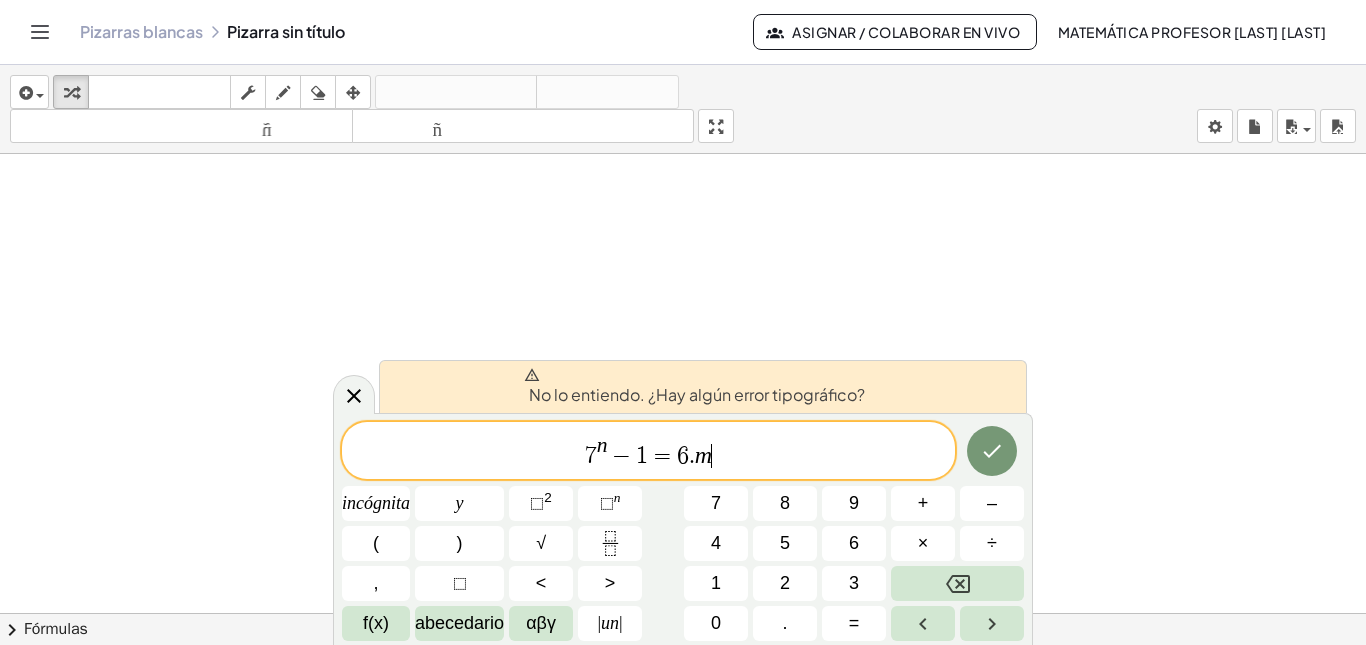 click on "7 n − 1 = 6 . m ​" at bounding box center (648, 452) 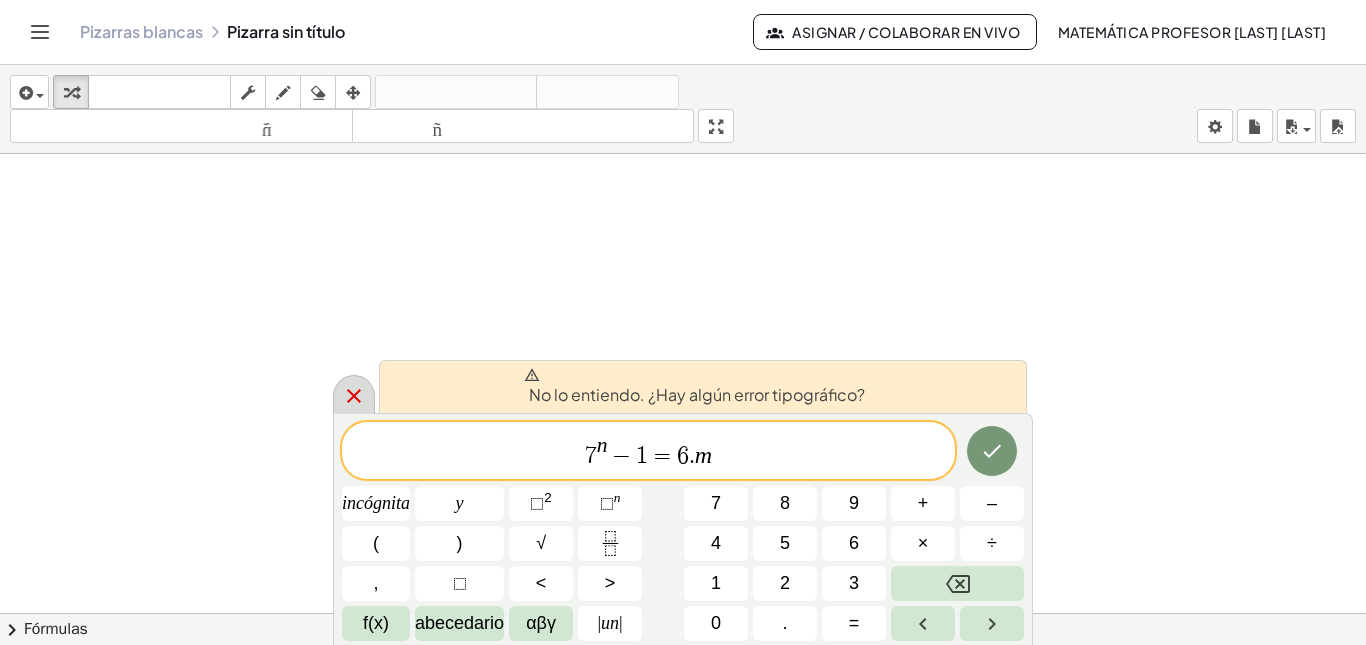 click at bounding box center [354, 394] 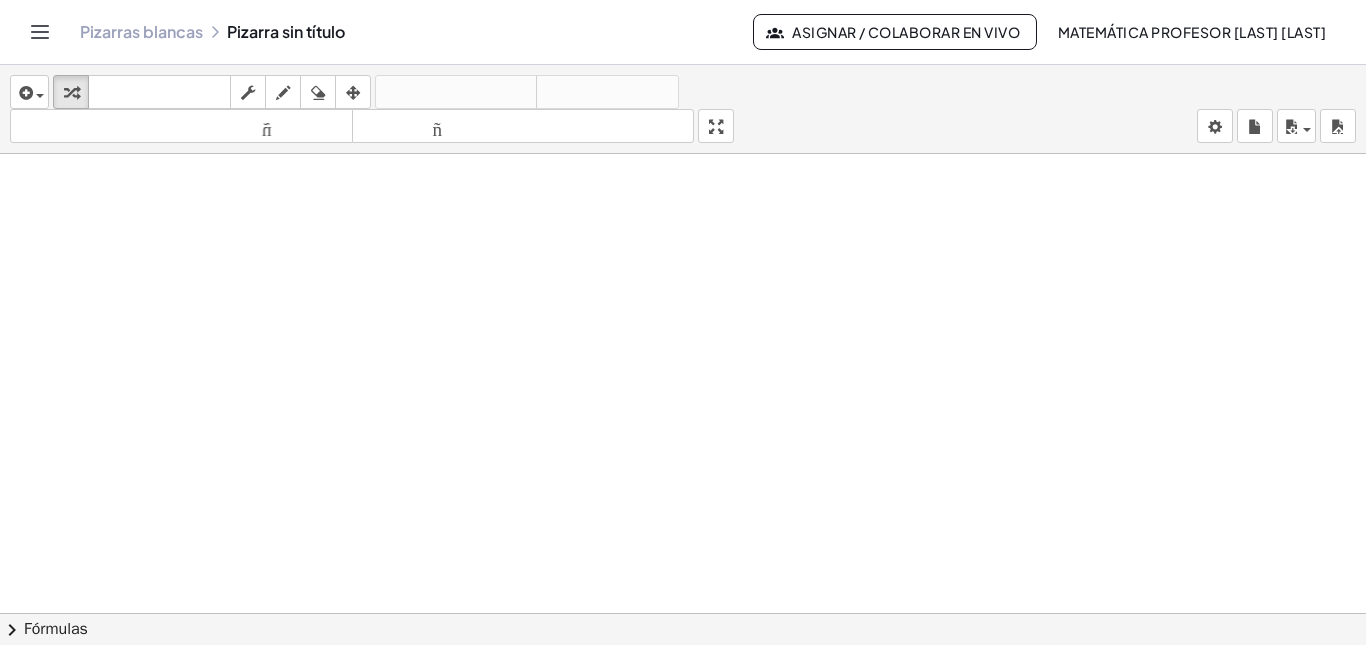 click at bounding box center (683, 692) 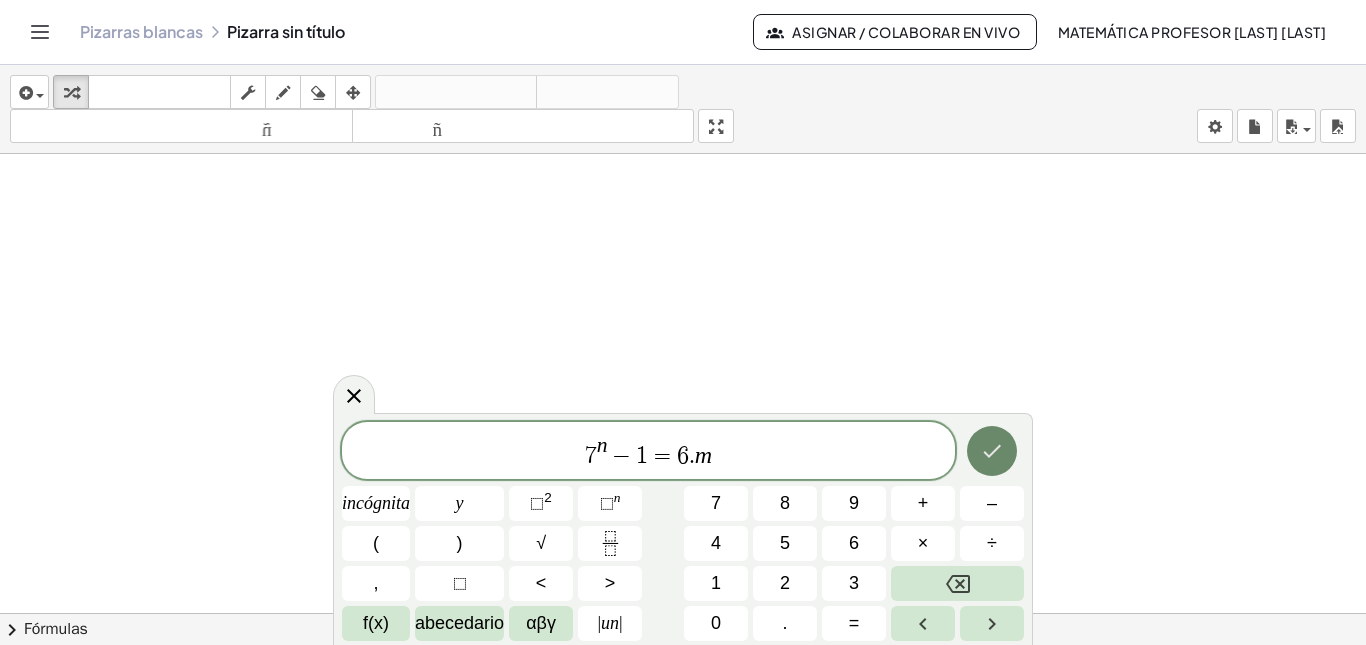 click 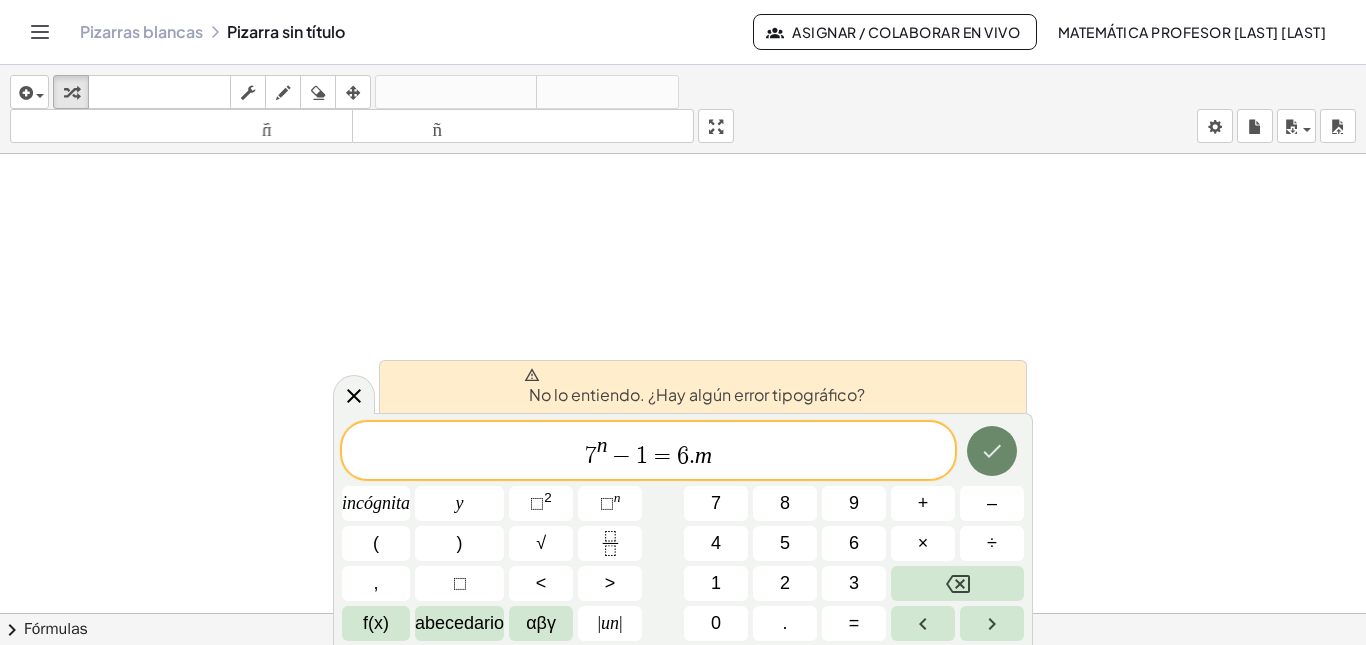 click 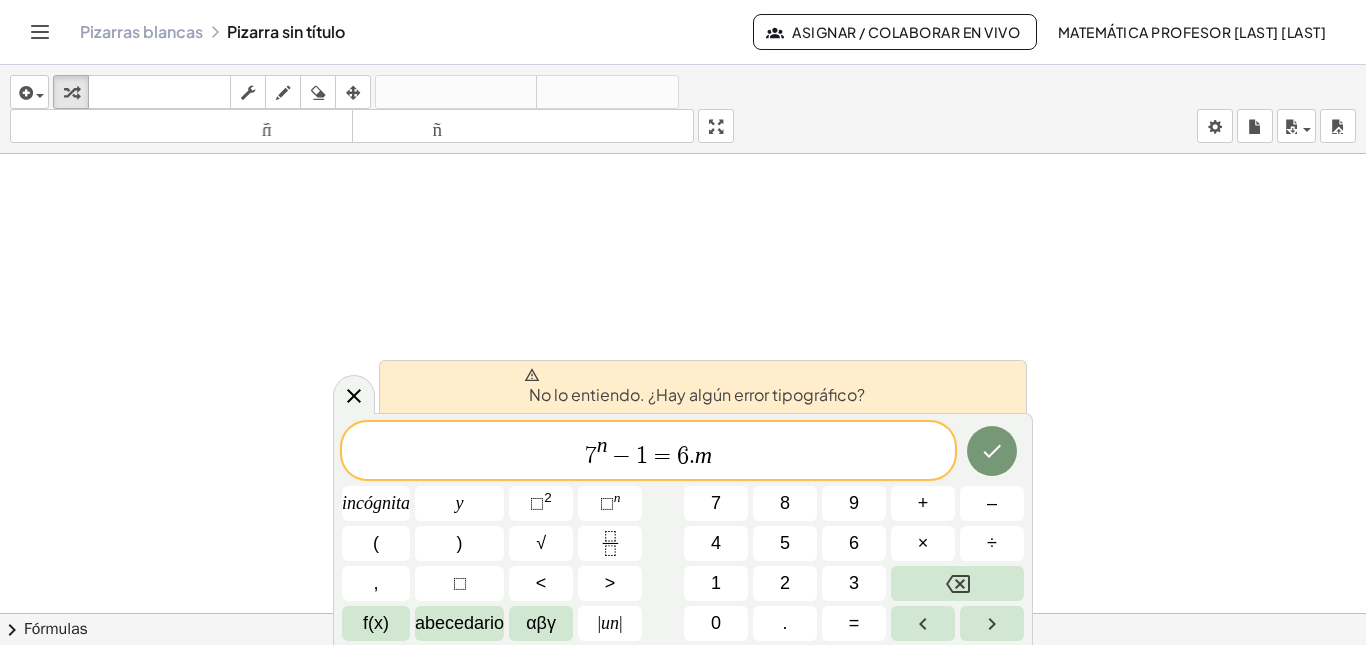 click on "No lo entiendo. ¿Hay algún error tipográfico?" at bounding box center [703, 386] 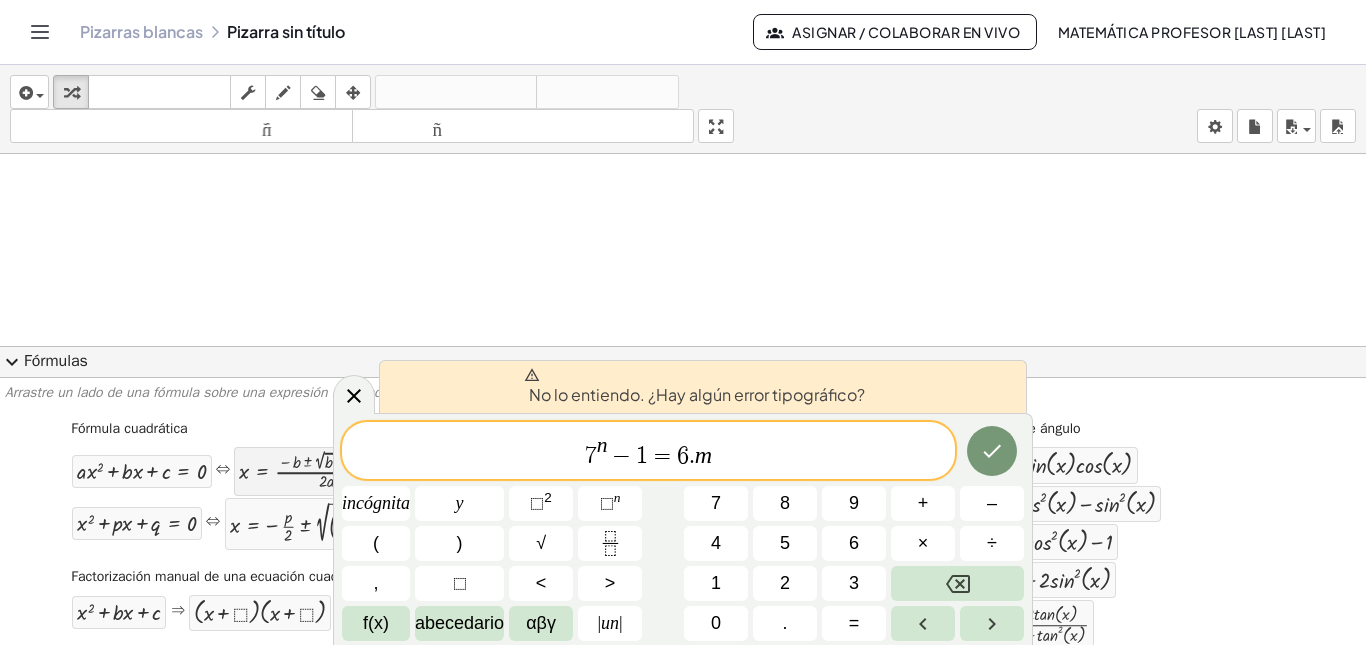 click at bounding box center [308, 471] 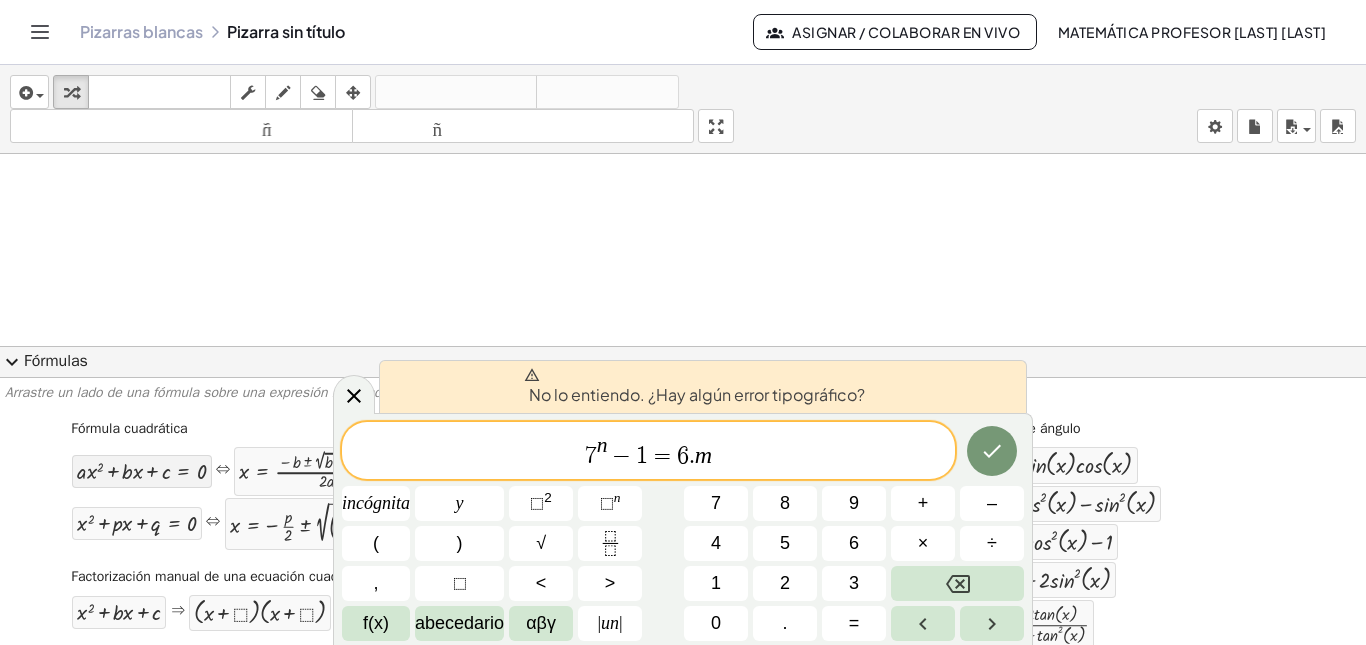 click at bounding box center (141, 471) 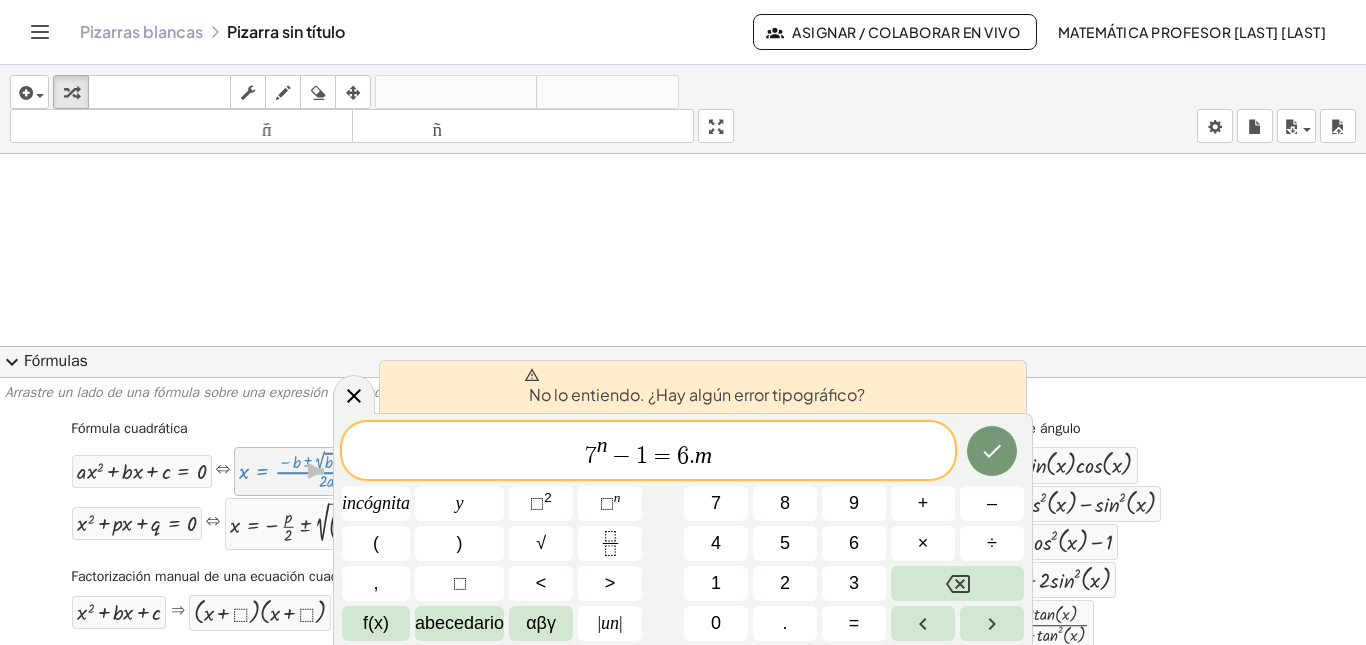 click at bounding box center (308, 471) 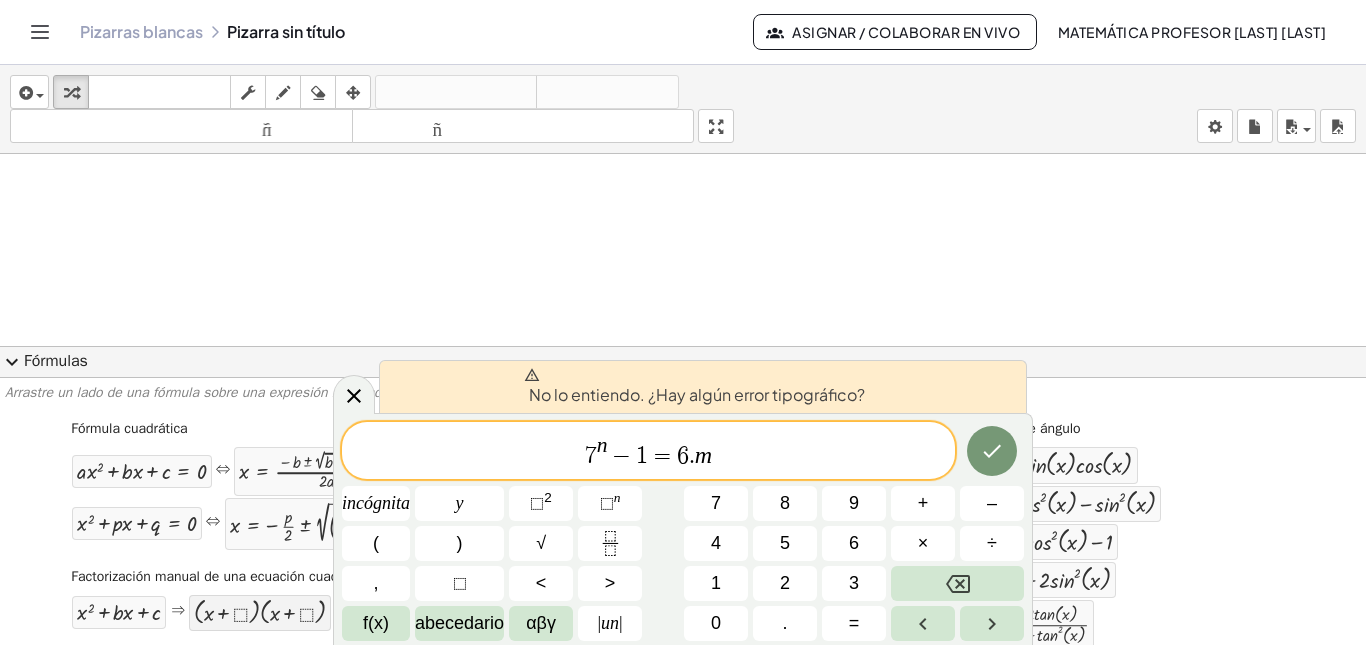 click at bounding box center [260, 613] 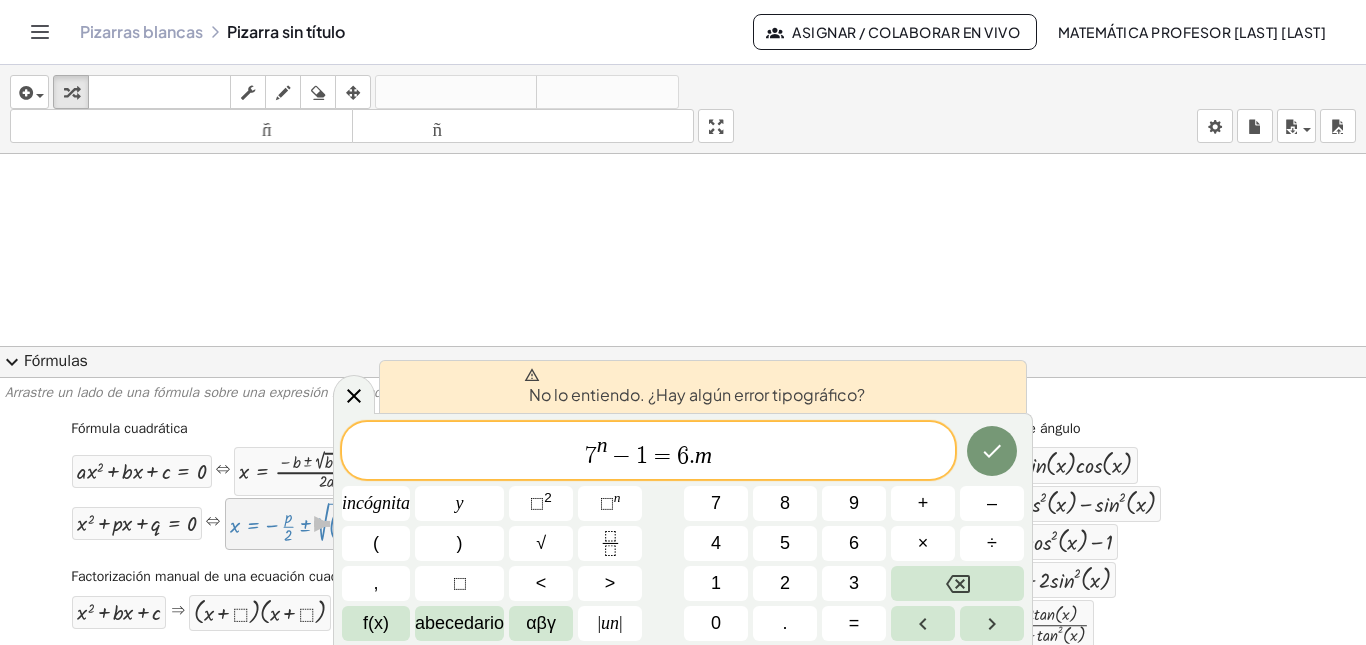 click at bounding box center (314, 524) 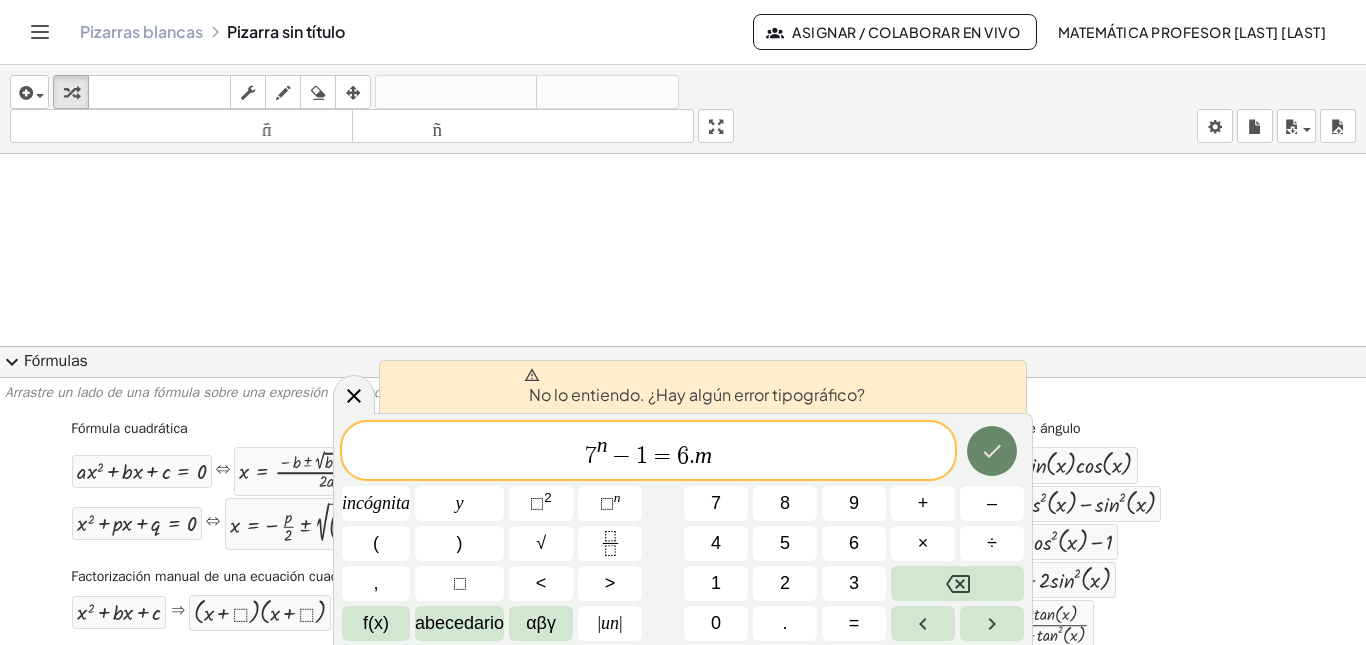 click 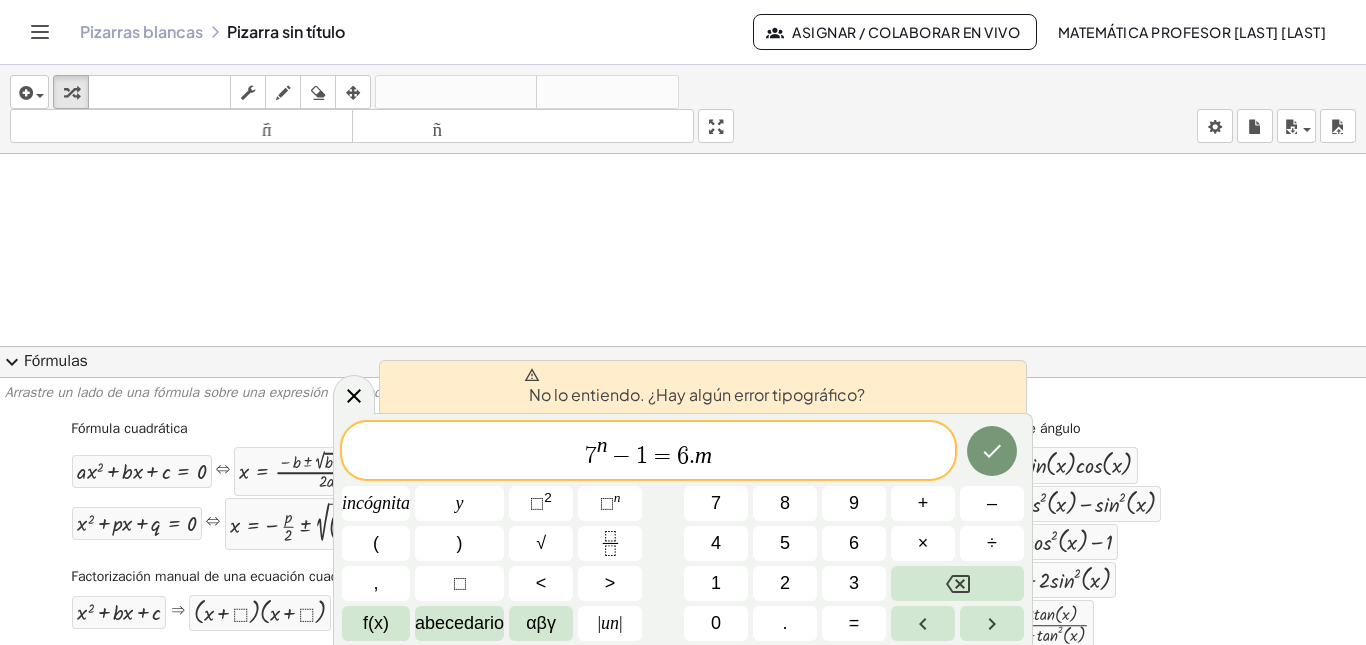 click at bounding box center [683, 692] 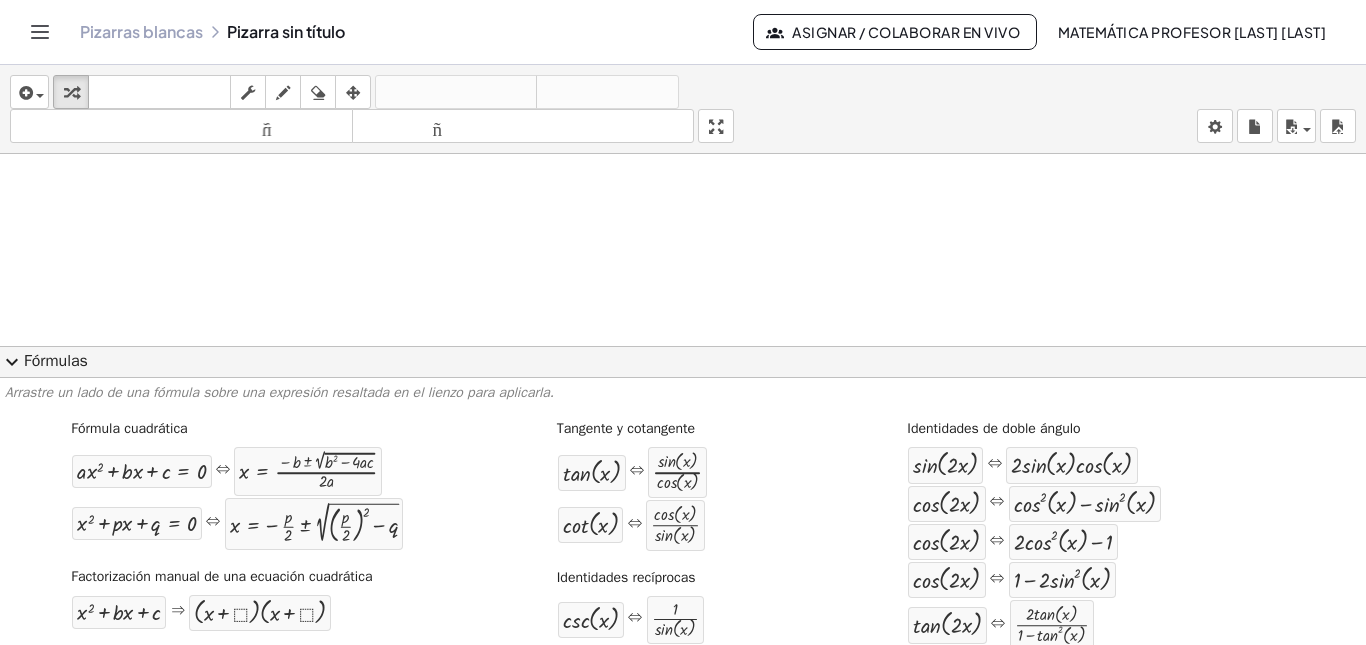 click at bounding box center (683, 692) 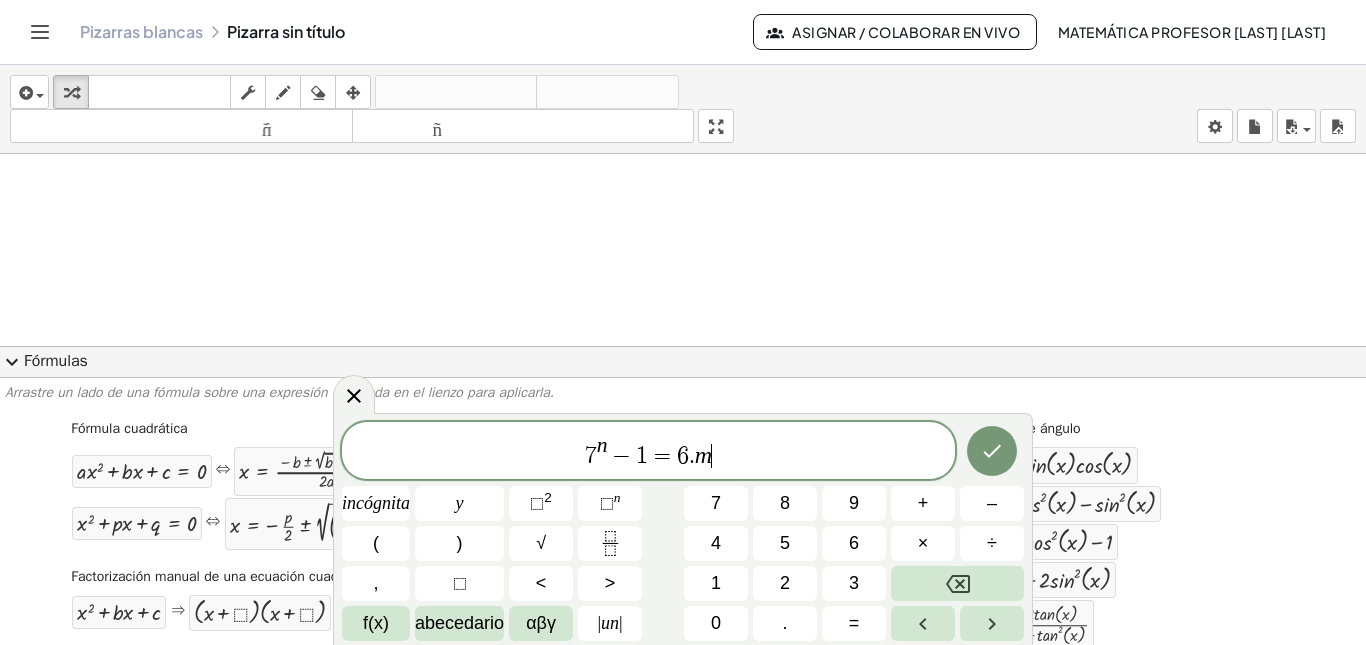 click at bounding box center (683, 692) 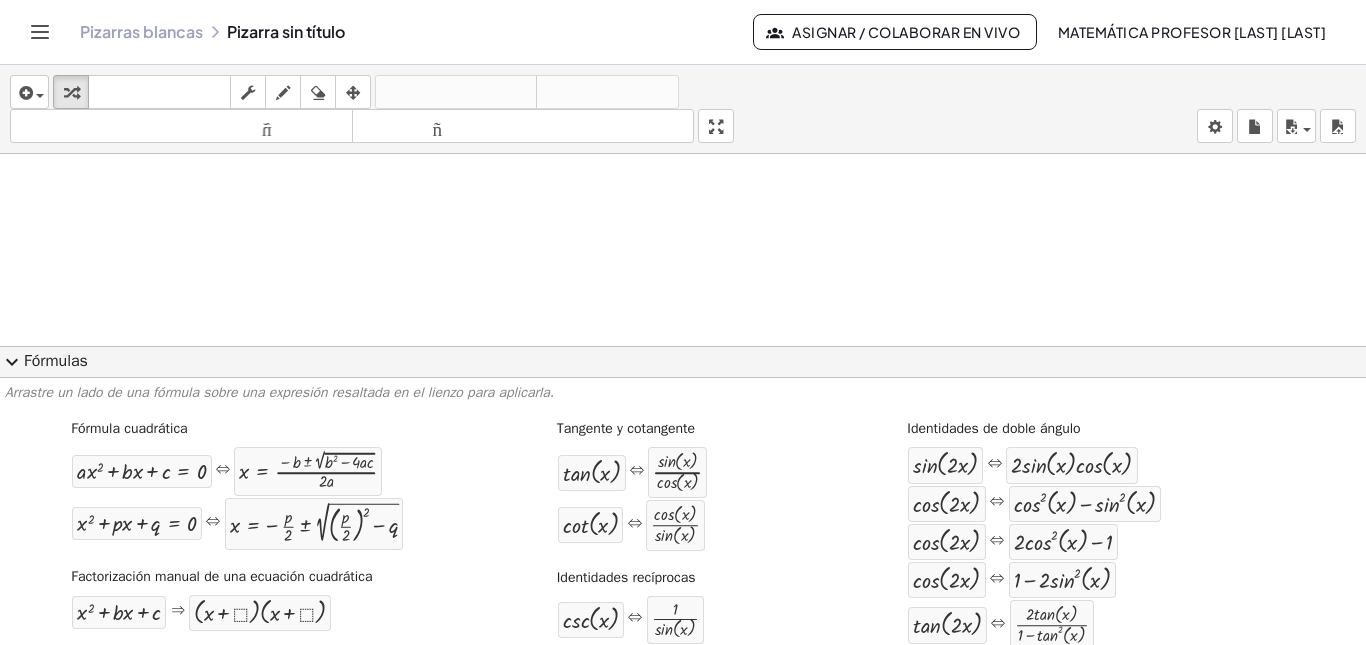 click at bounding box center [683, 692] 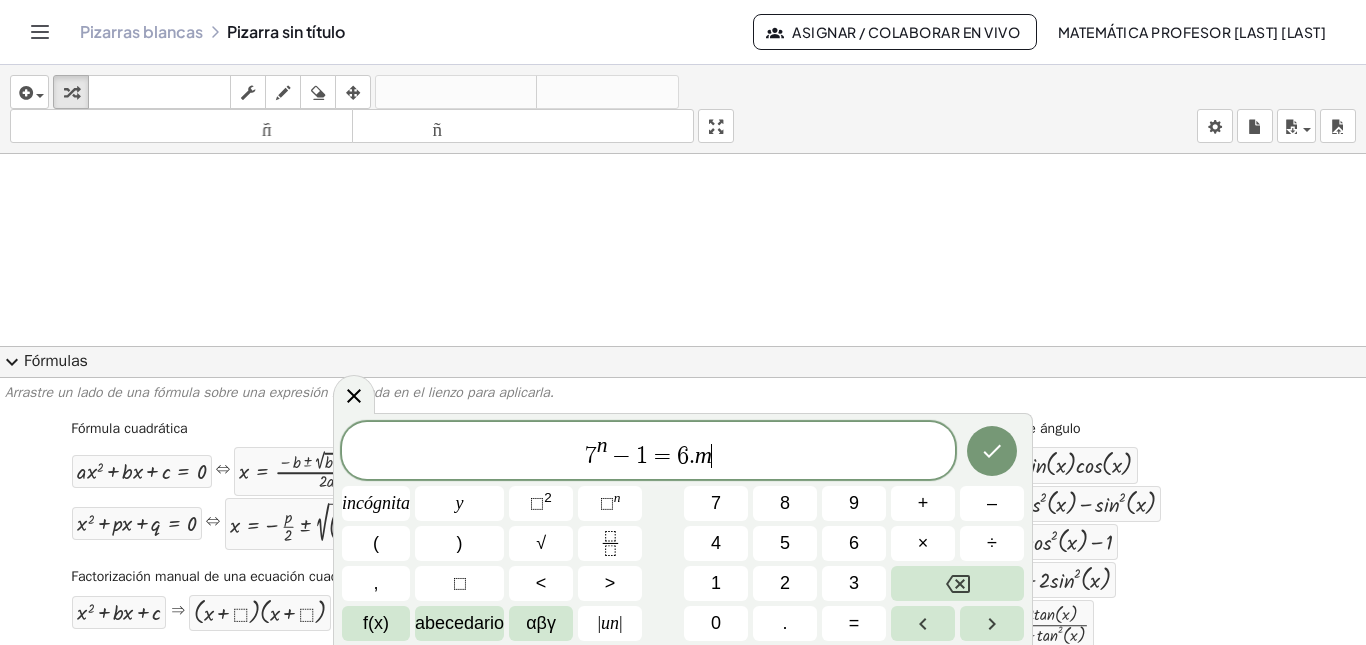 click at bounding box center [683, 692] 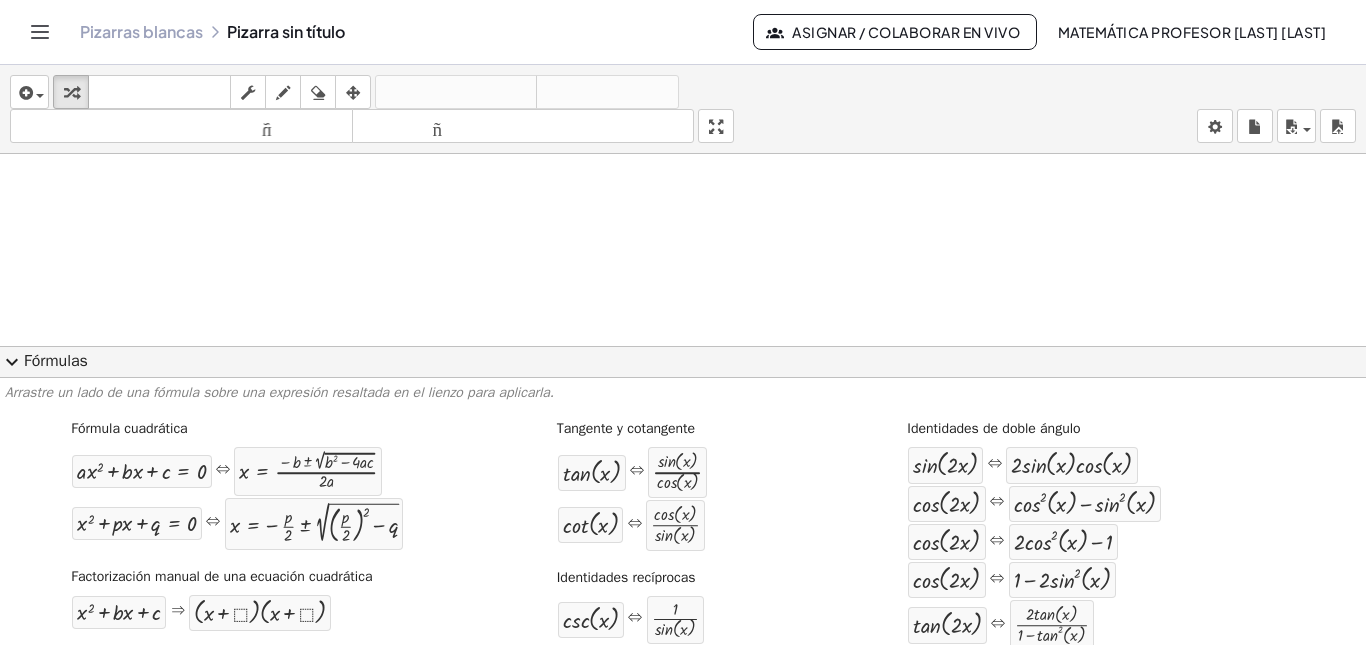 click at bounding box center (683, 692) 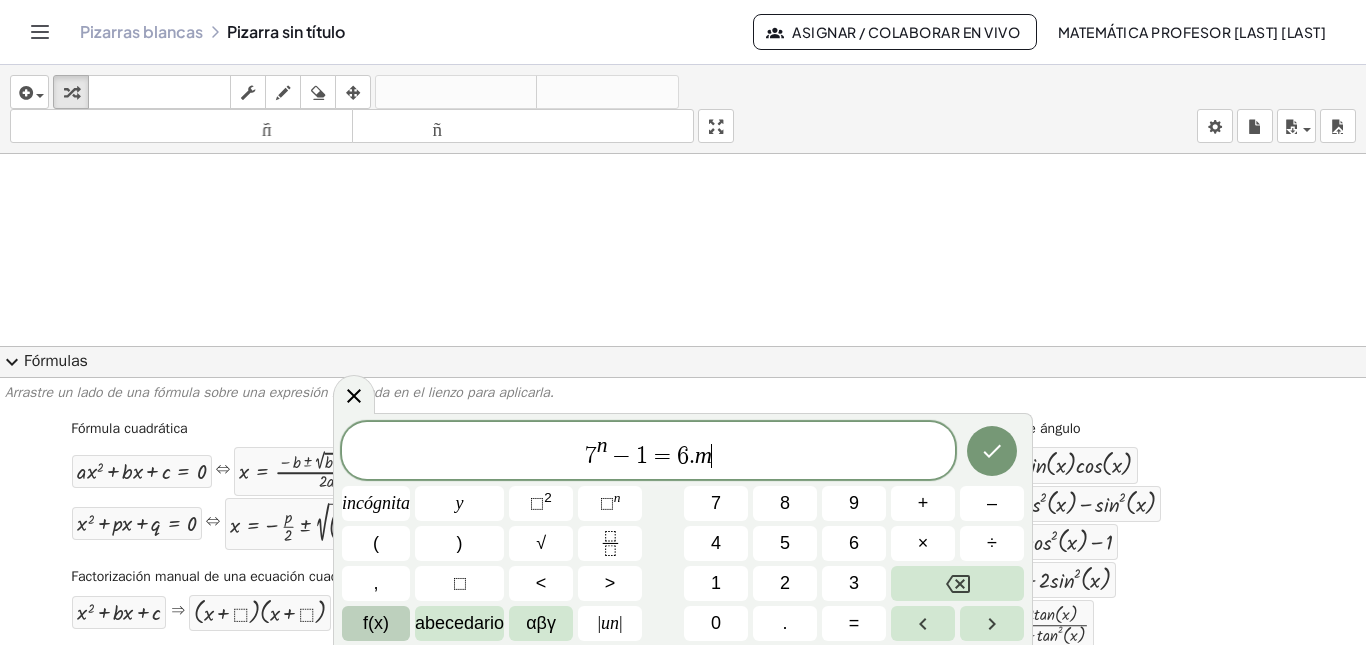 click on "f(x)" at bounding box center [376, 623] 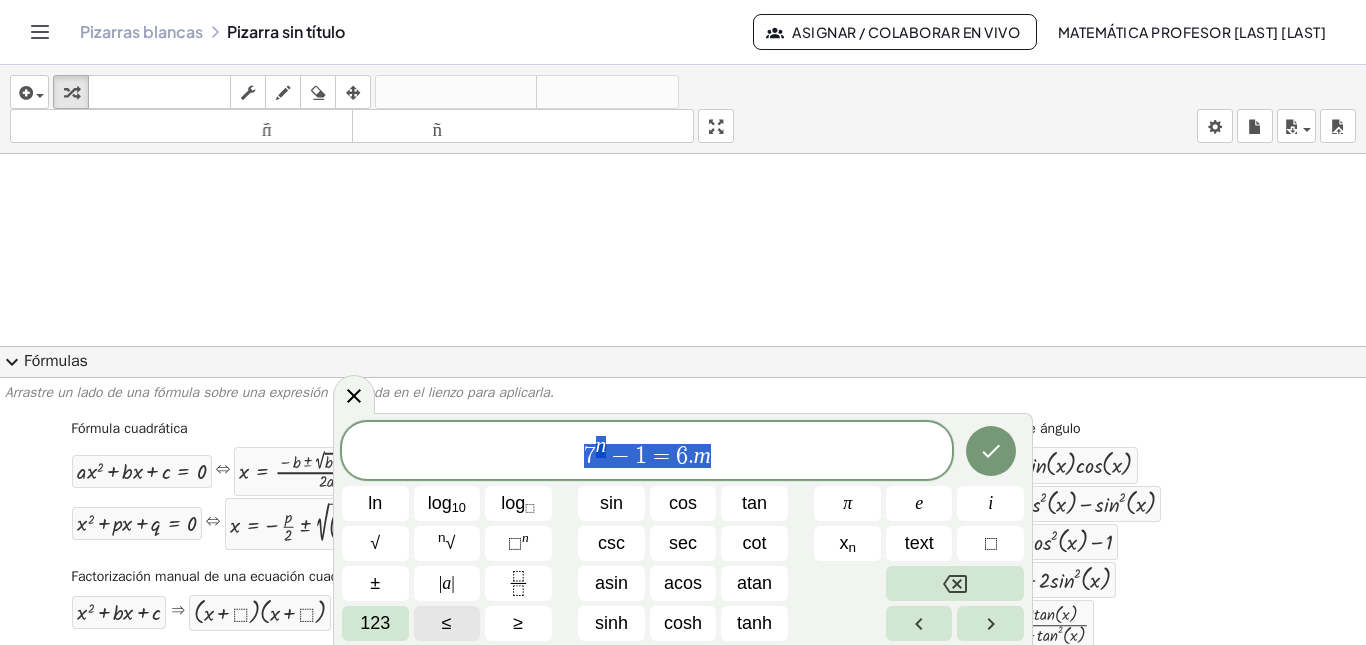 drag, startPoint x: 712, startPoint y: 459, endPoint x: 482, endPoint y: 440, distance: 230.78345 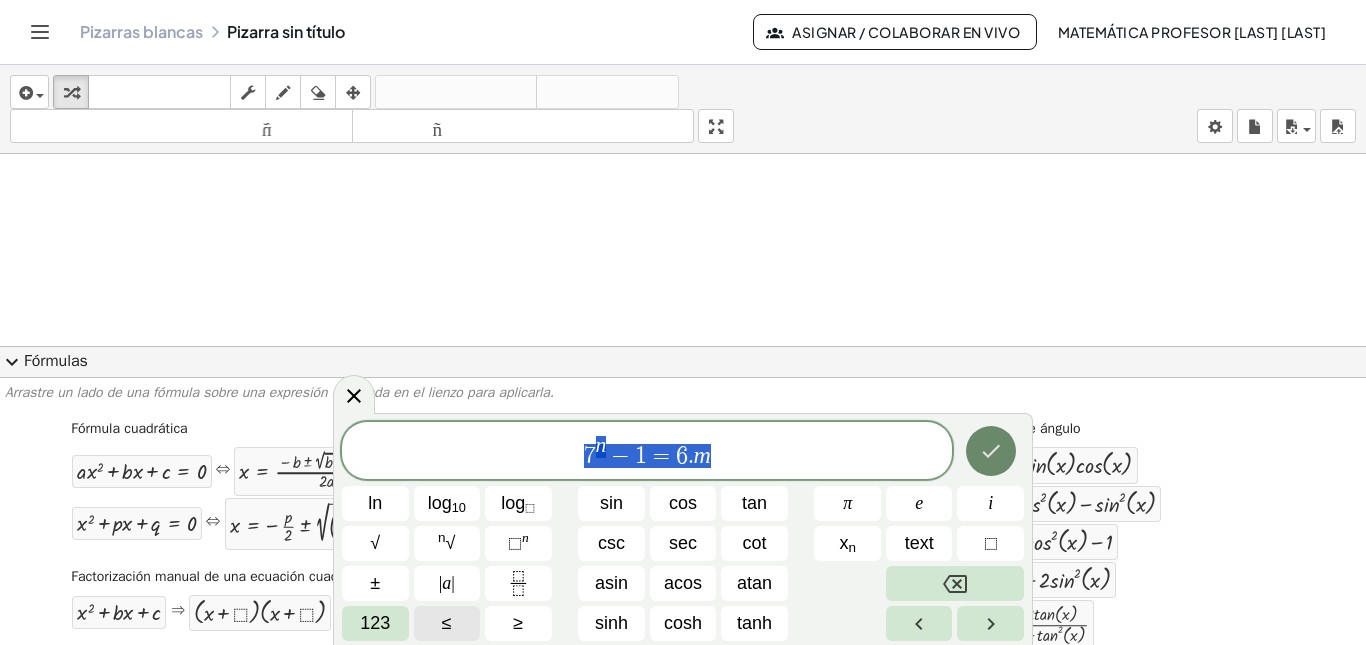 click 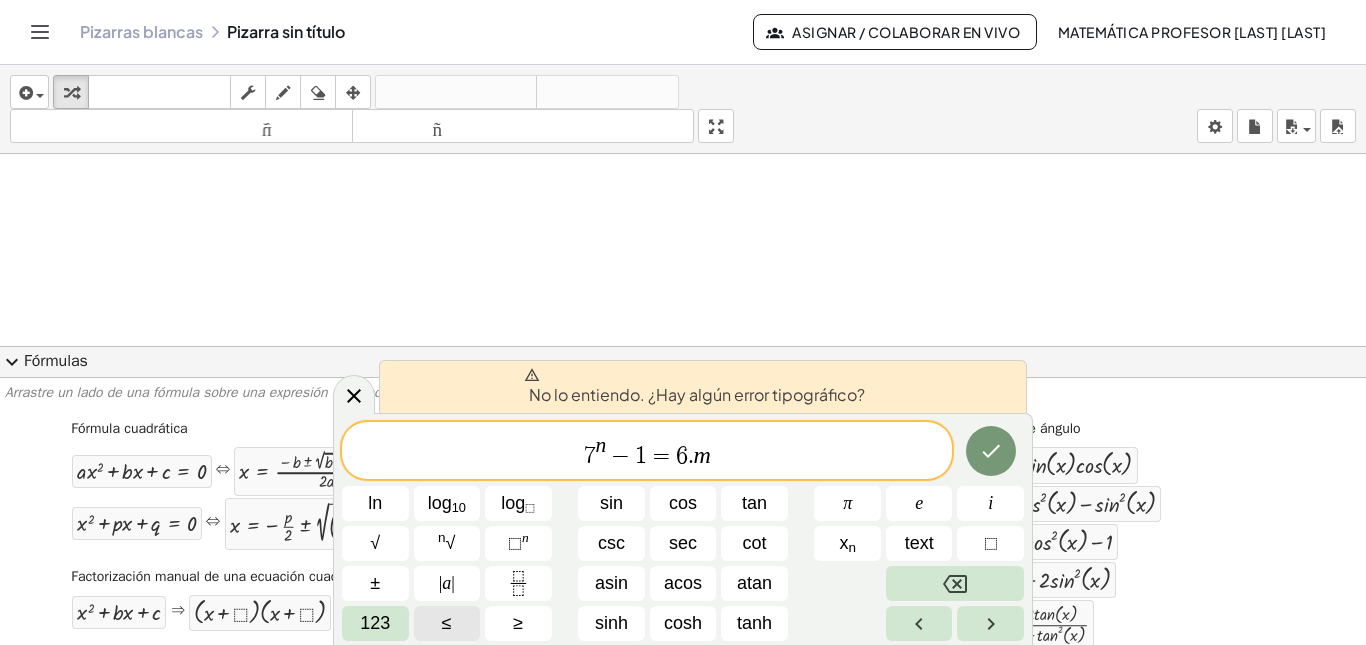 click on "No lo entiendo. ¿Hay algún error tipográfico?" at bounding box center (697, 394) 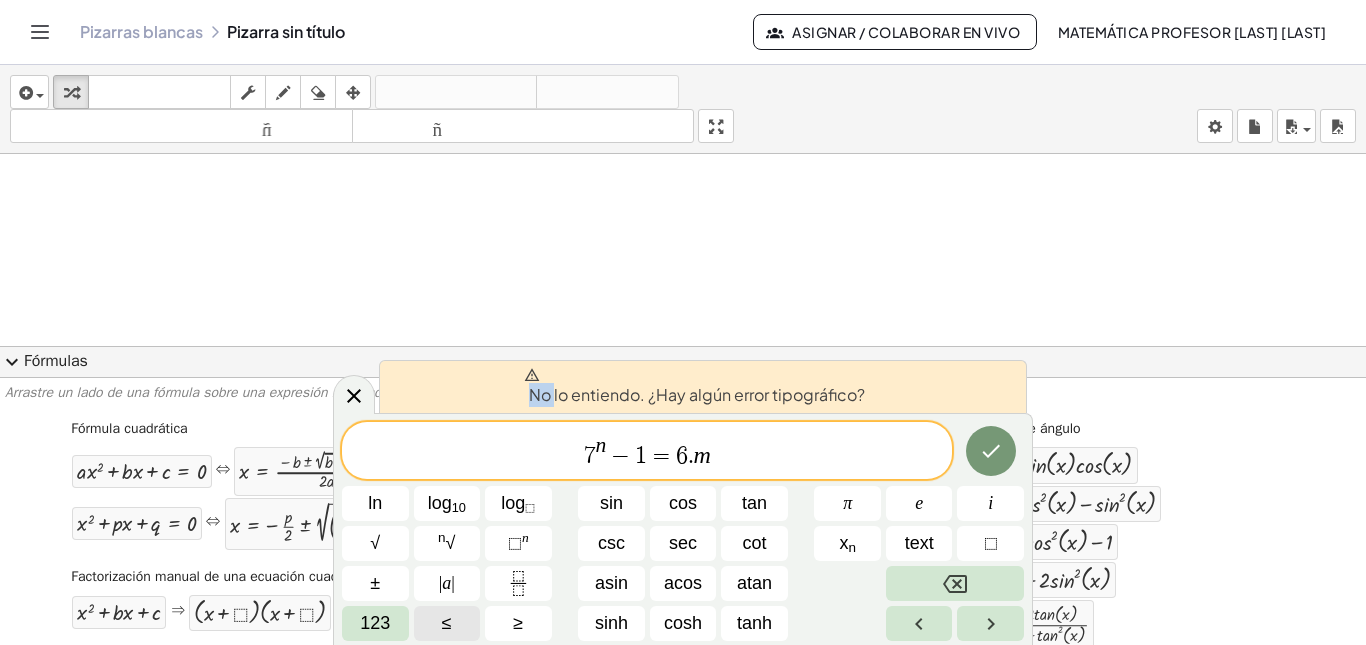 click on "No lo entiendo. ¿Hay algún error tipográfico?" at bounding box center [697, 394] 